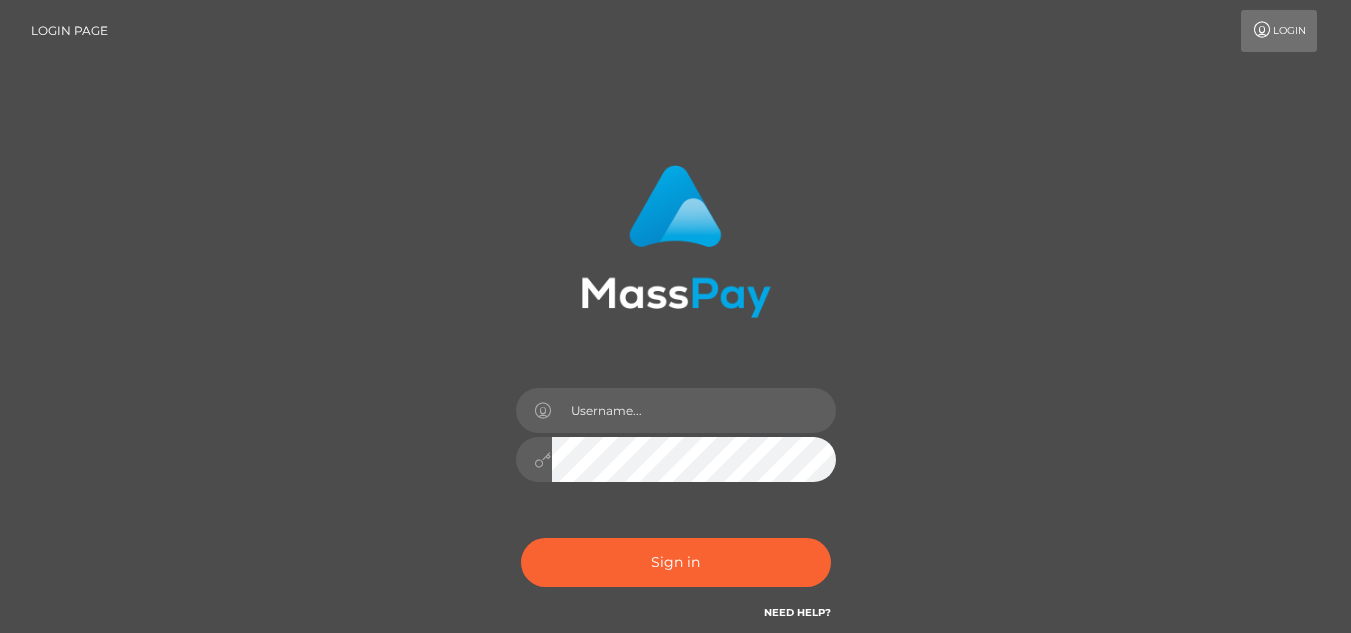 scroll, scrollTop: 0, scrollLeft: 0, axis: both 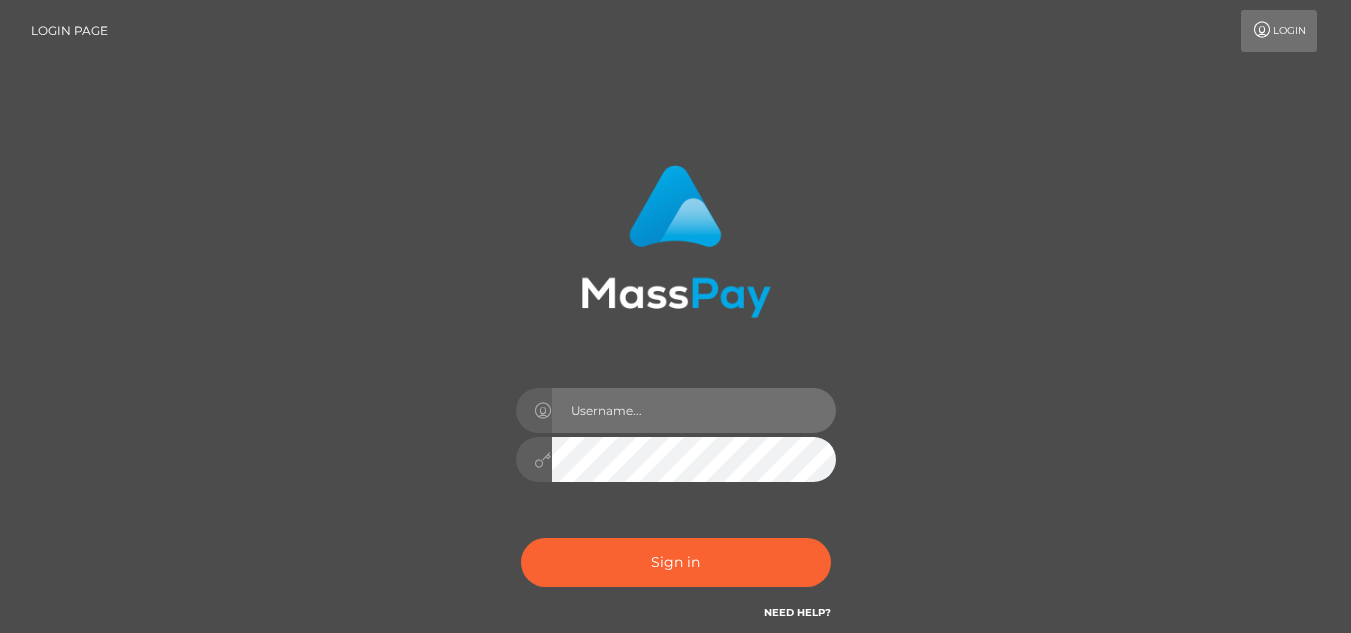 click at bounding box center [694, 410] 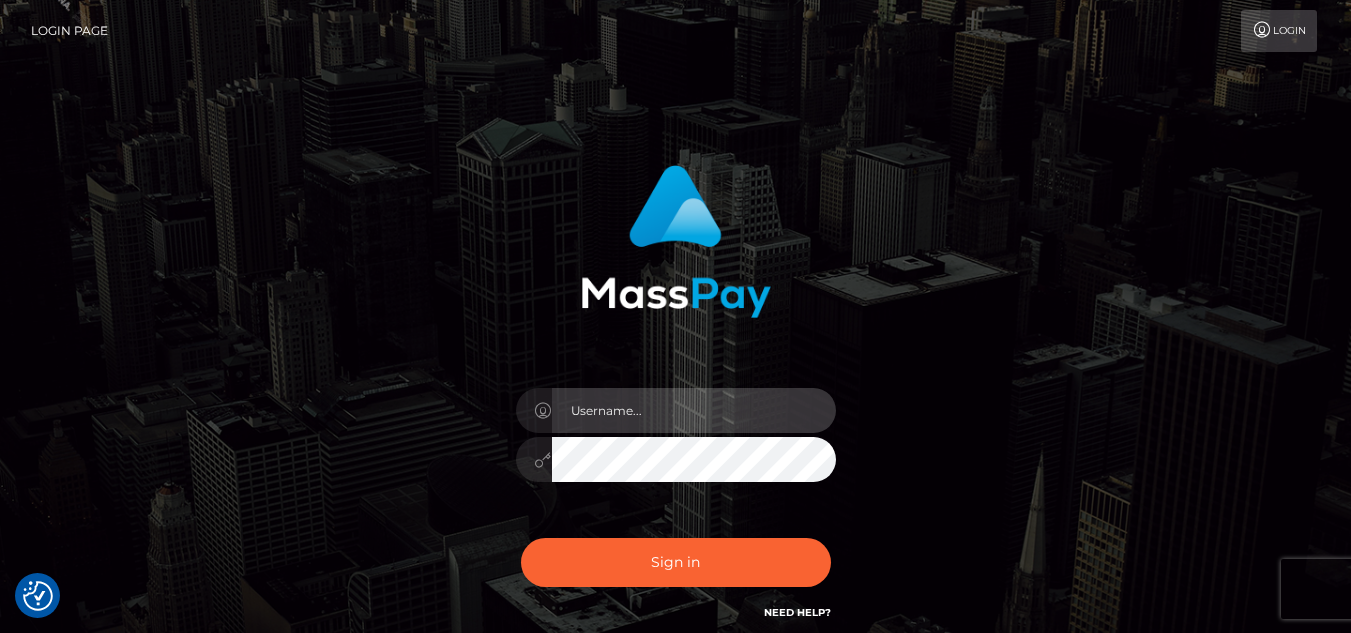 type on "Rhesa.JPA" 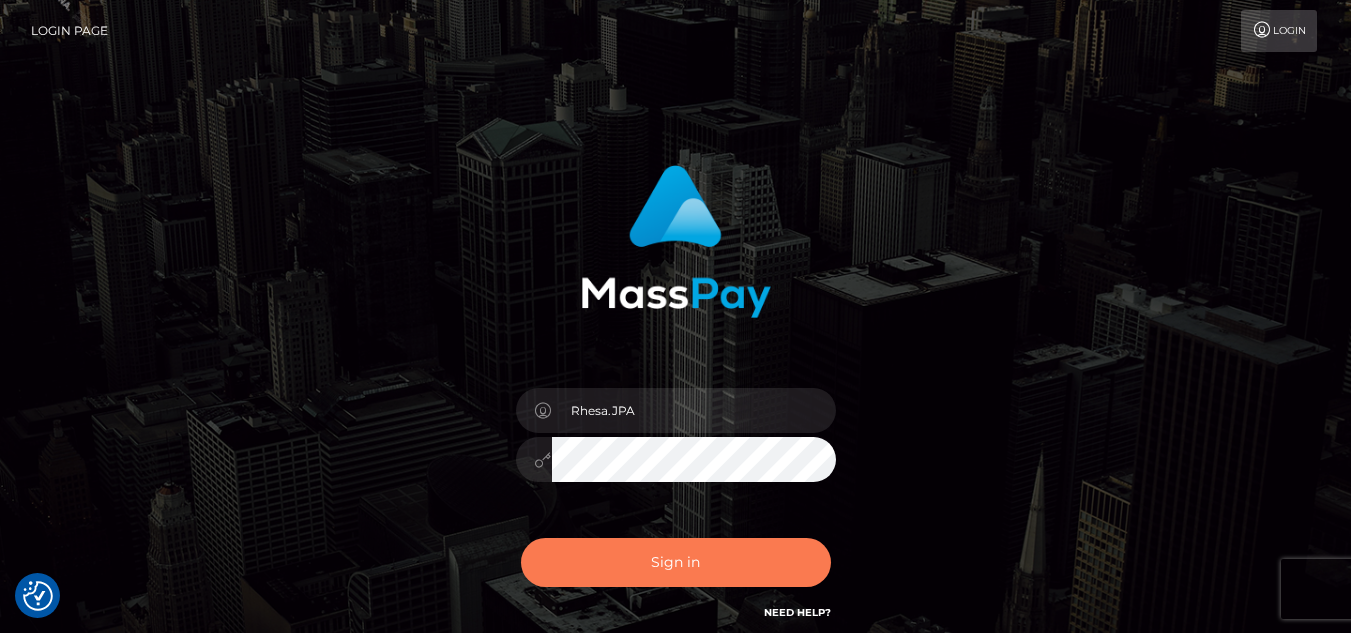 click on "Sign in" at bounding box center [676, 562] 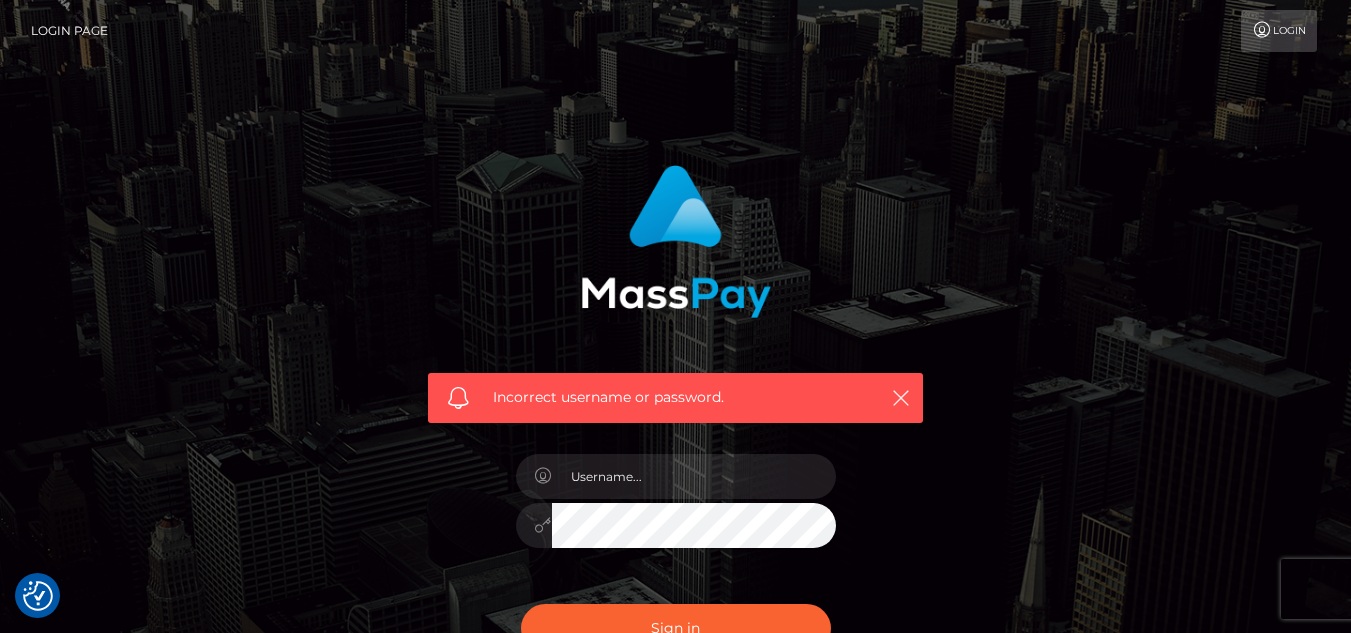 scroll, scrollTop: 0, scrollLeft: 0, axis: both 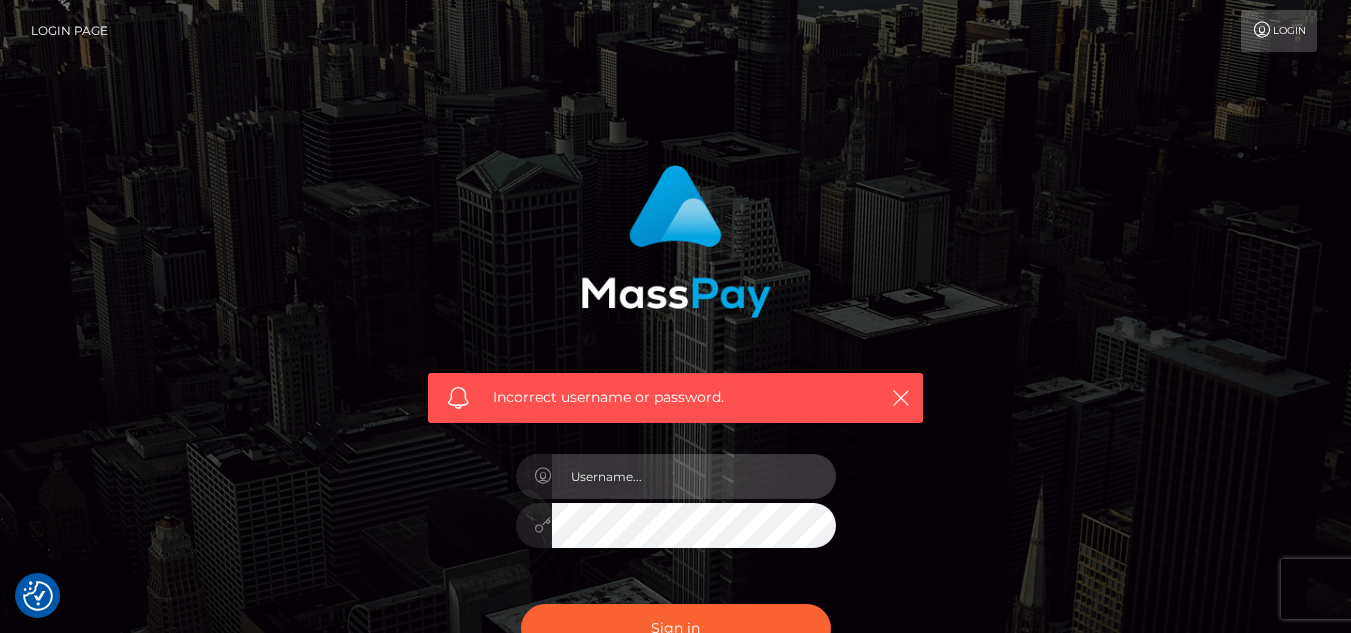 type on "Rhesa.JPA" 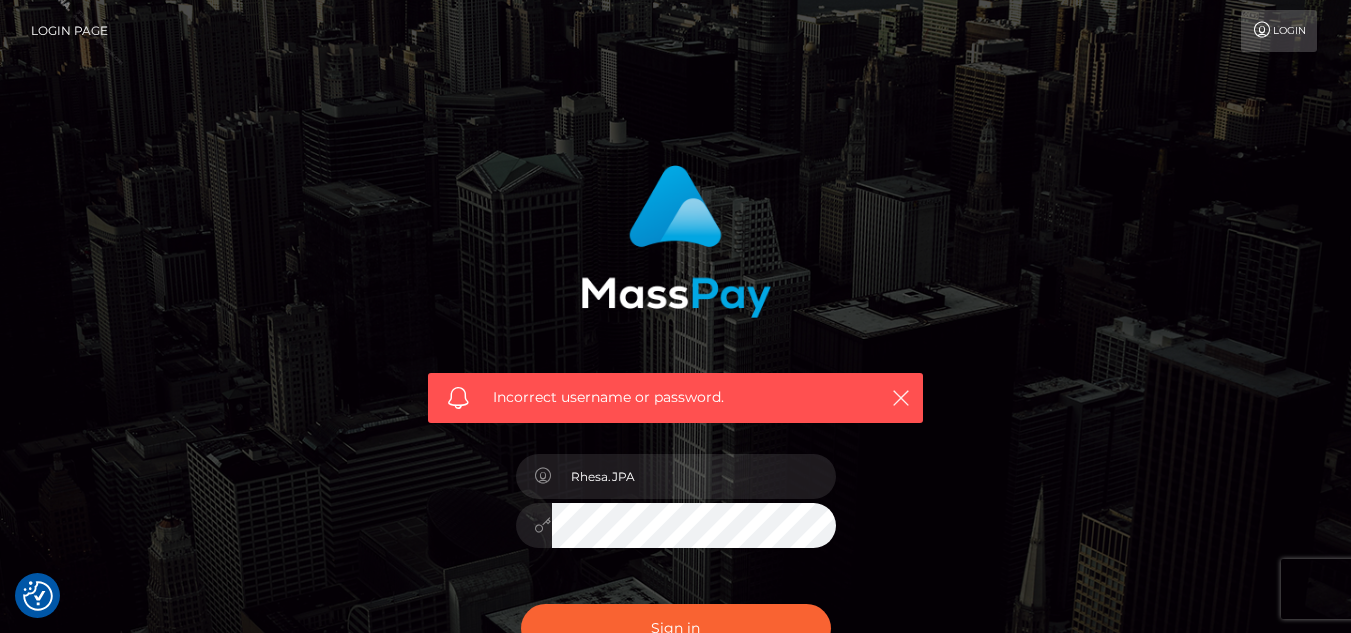 click at bounding box center [676, 522] 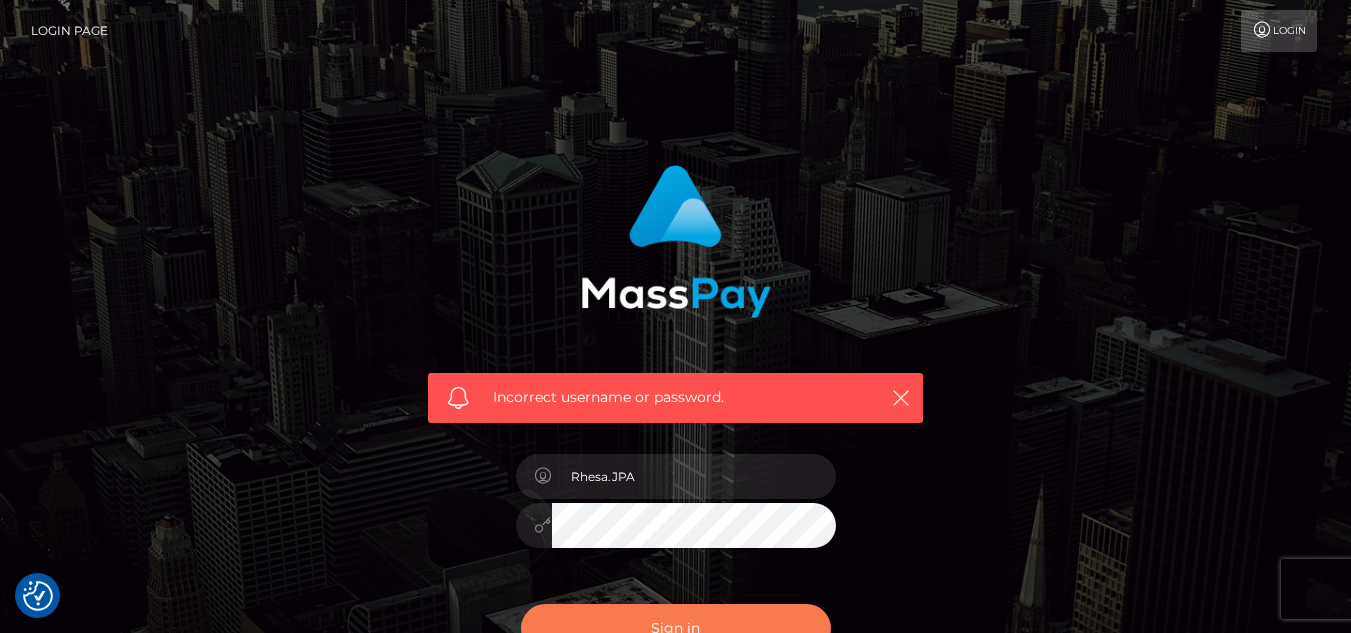 click on "Sign in" at bounding box center [676, 628] 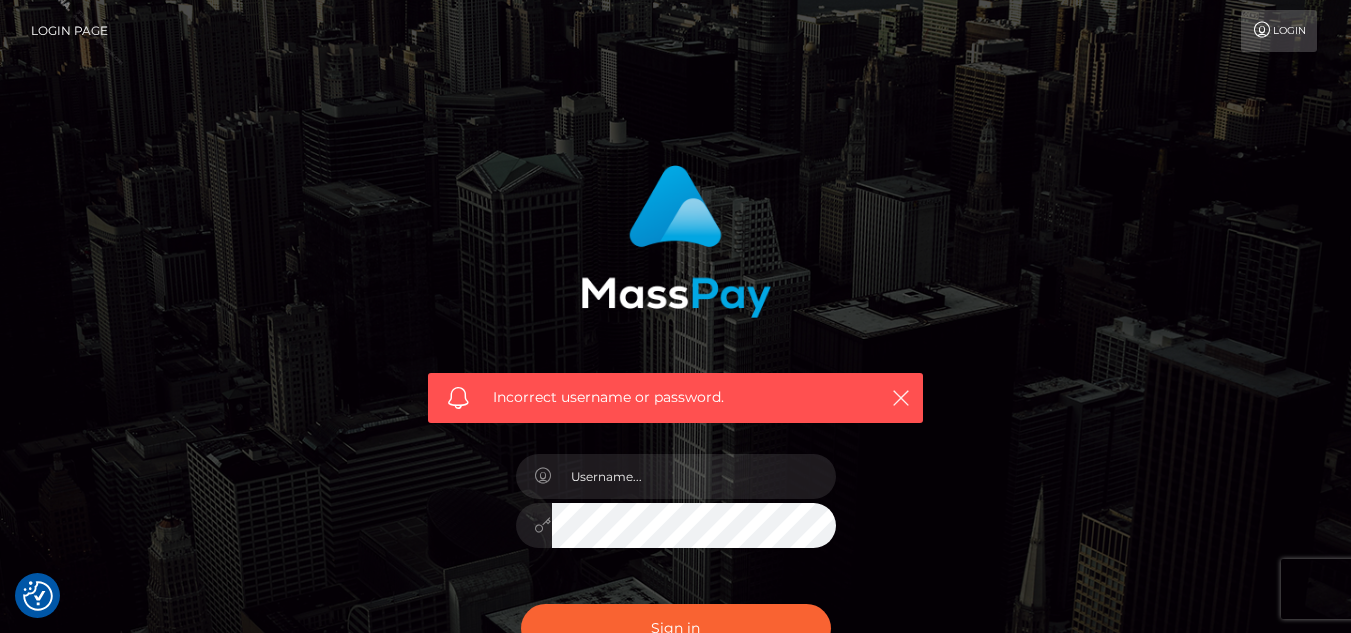 scroll, scrollTop: 0, scrollLeft: 0, axis: both 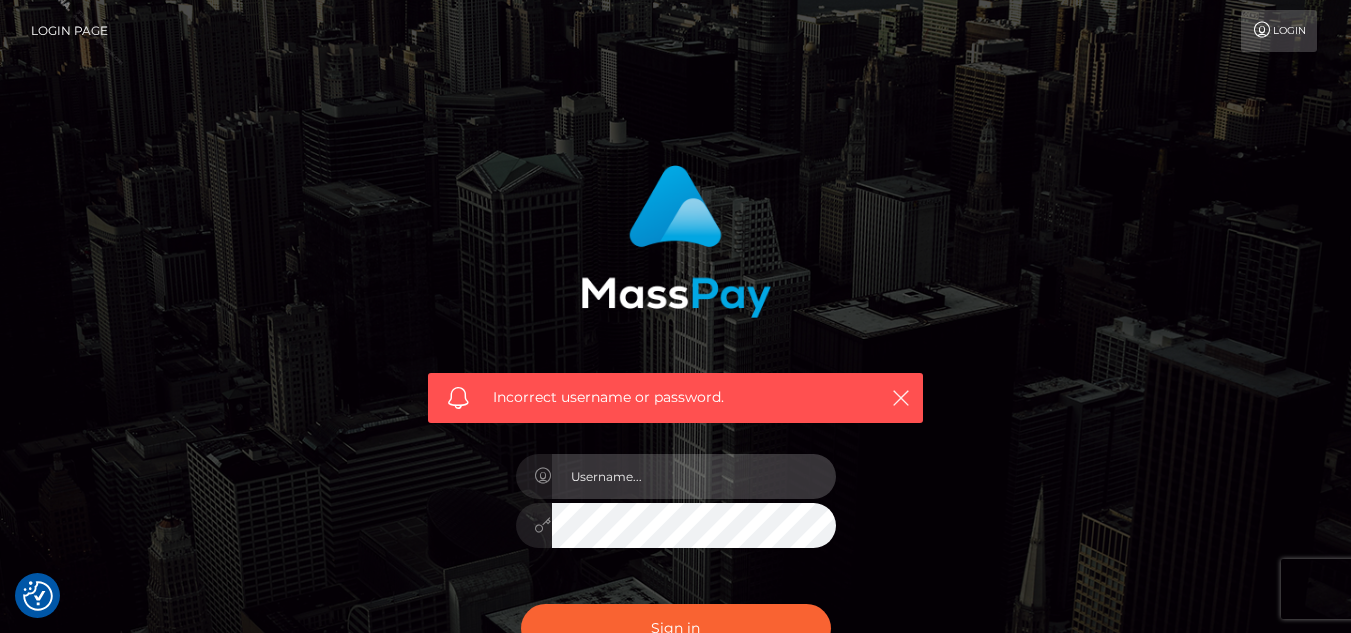 type on "Rhesa.JPA" 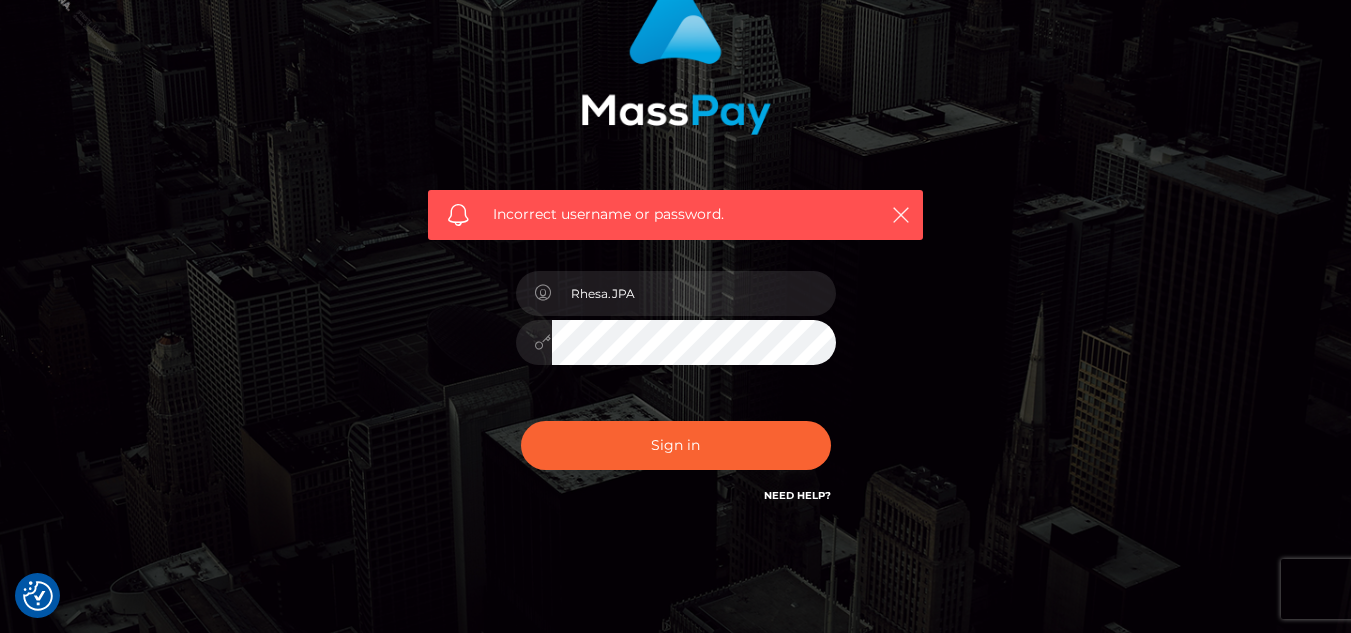 scroll, scrollTop: 242, scrollLeft: 0, axis: vertical 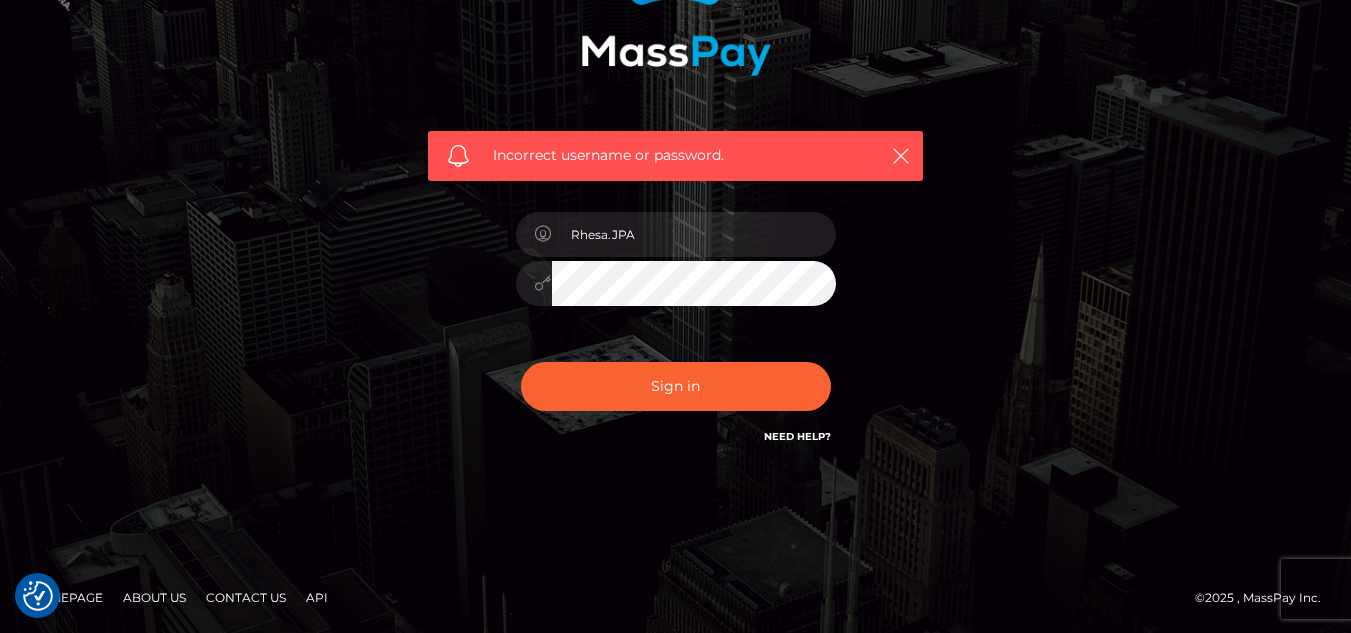 click on "Need
Help?" at bounding box center (797, 436) 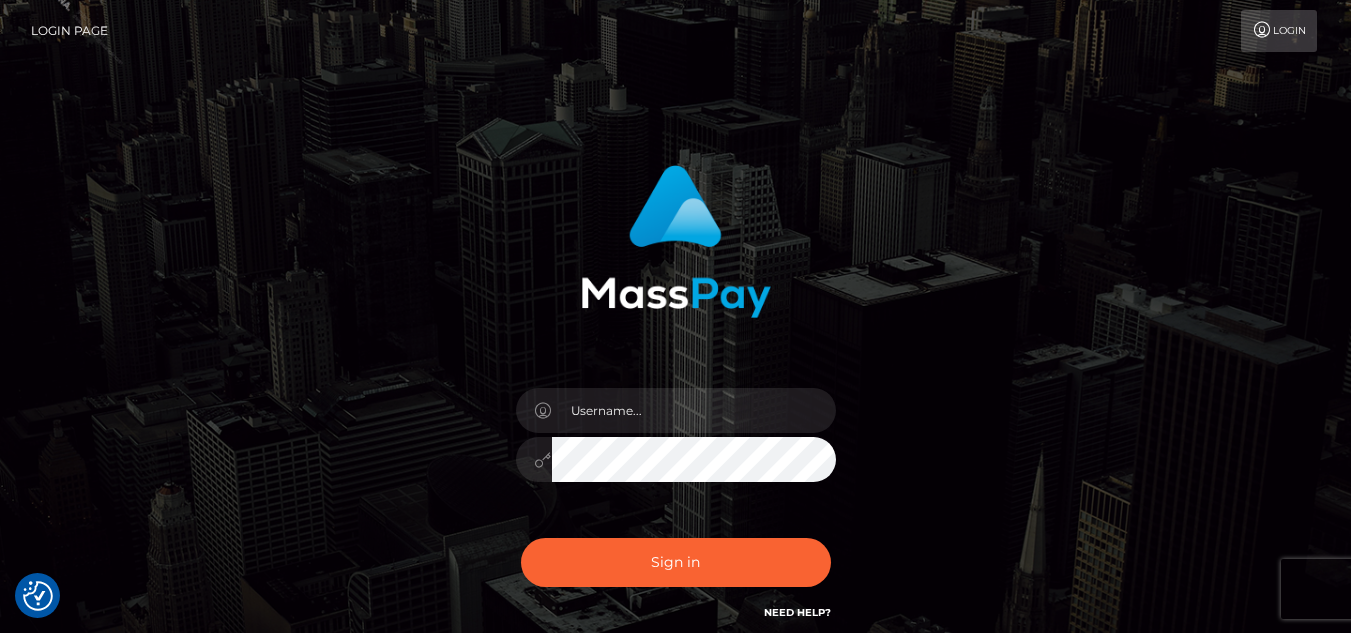 scroll, scrollTop: 0, scrollLeft: 0, axis: both 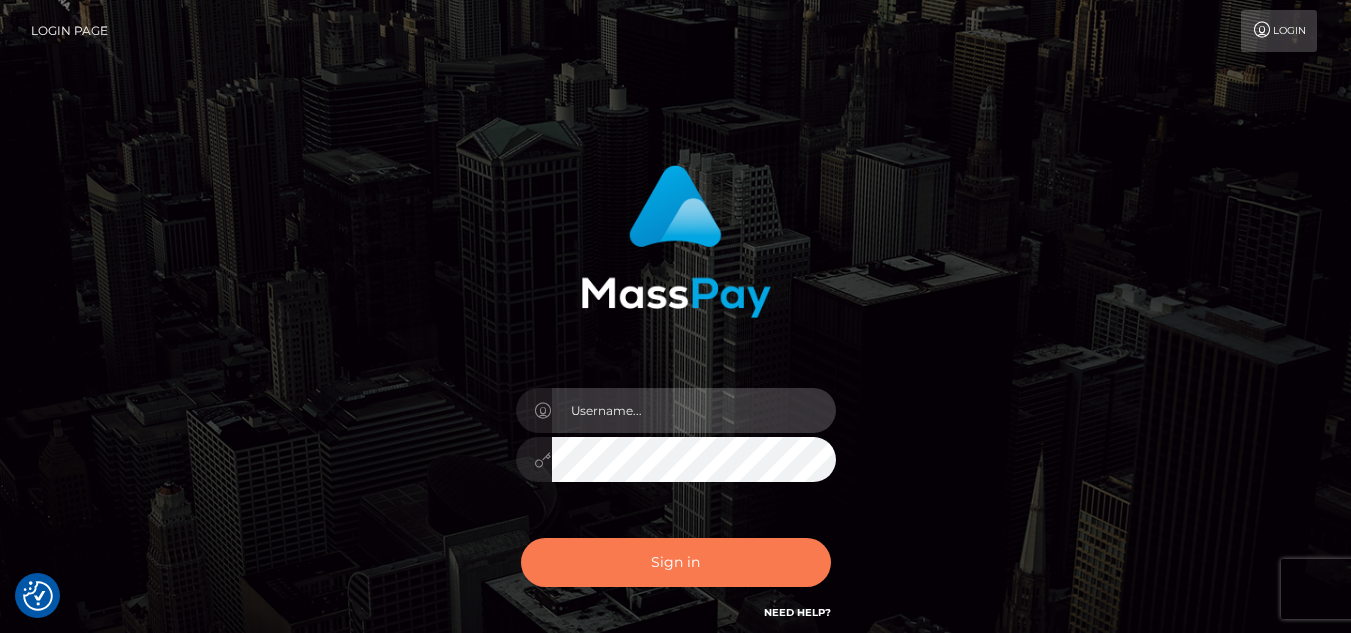 type on "Rhesa.JPA" 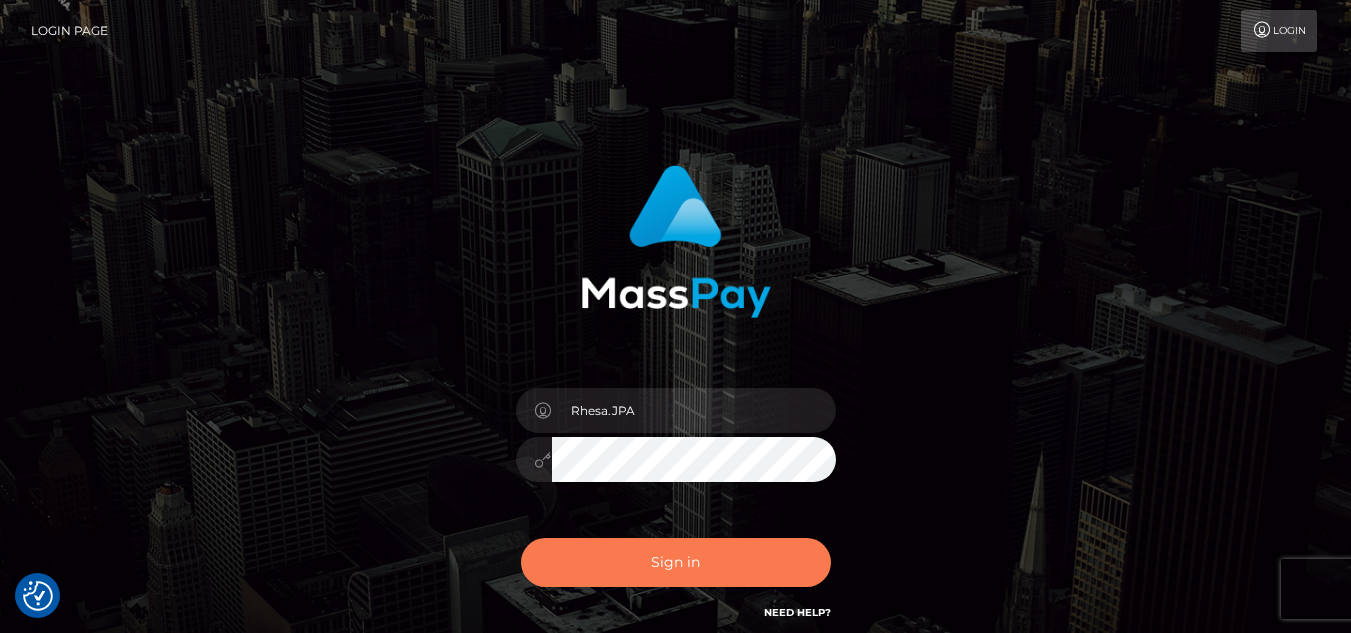 click on "Sign in" at bounding box center [676, 562] 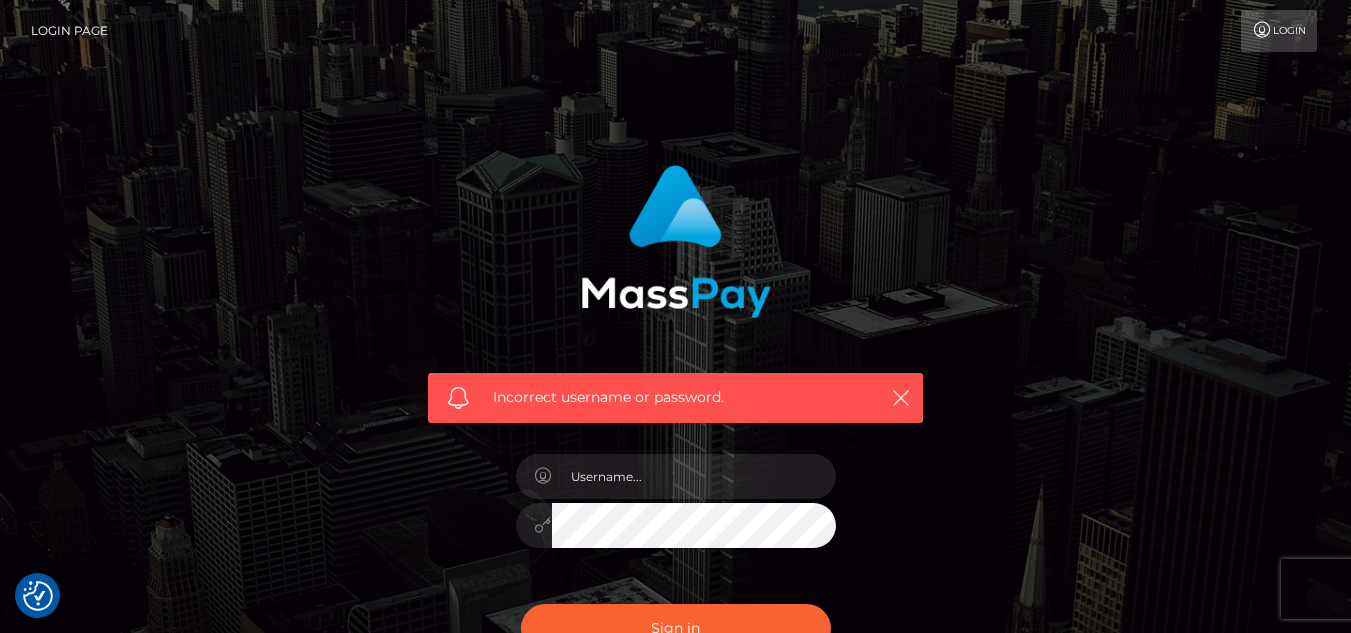 scroll, scrollTop: 0, scrollLeft: 0, axis: both 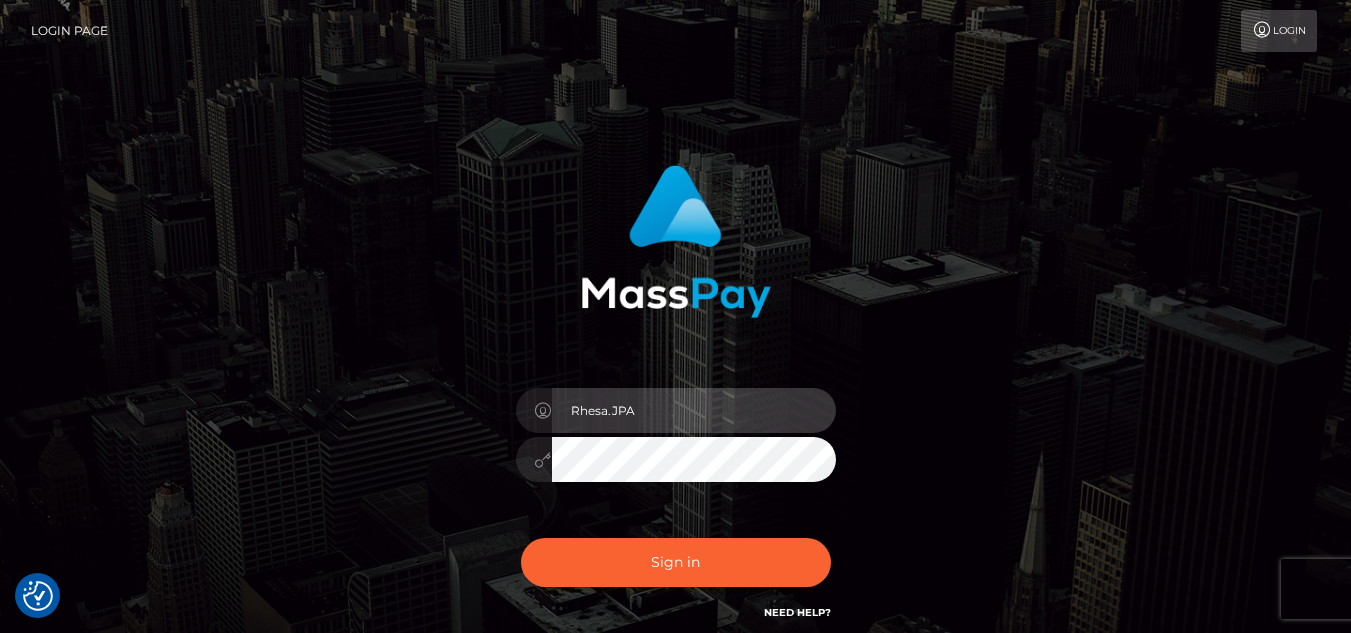drag, startPoint x: 638, startPoint y: 409, endPoint x: 611, endPoint y: 409, distance: 27 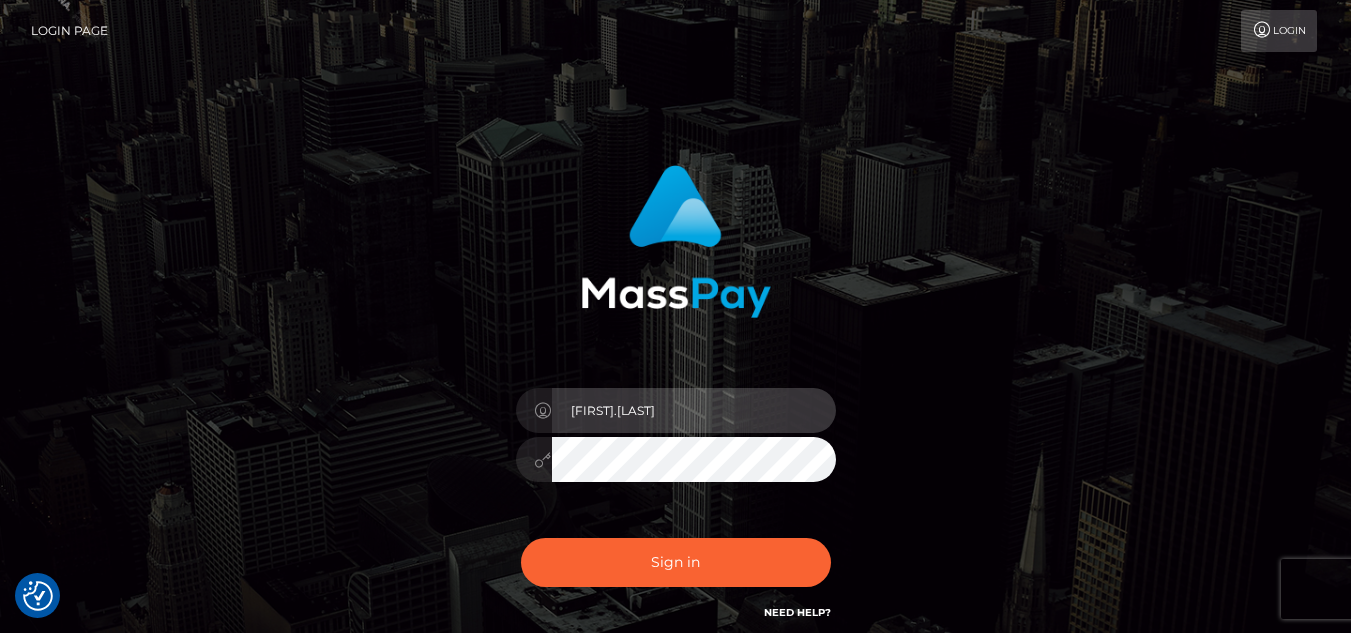 type on "Rhesa.Silversocial" 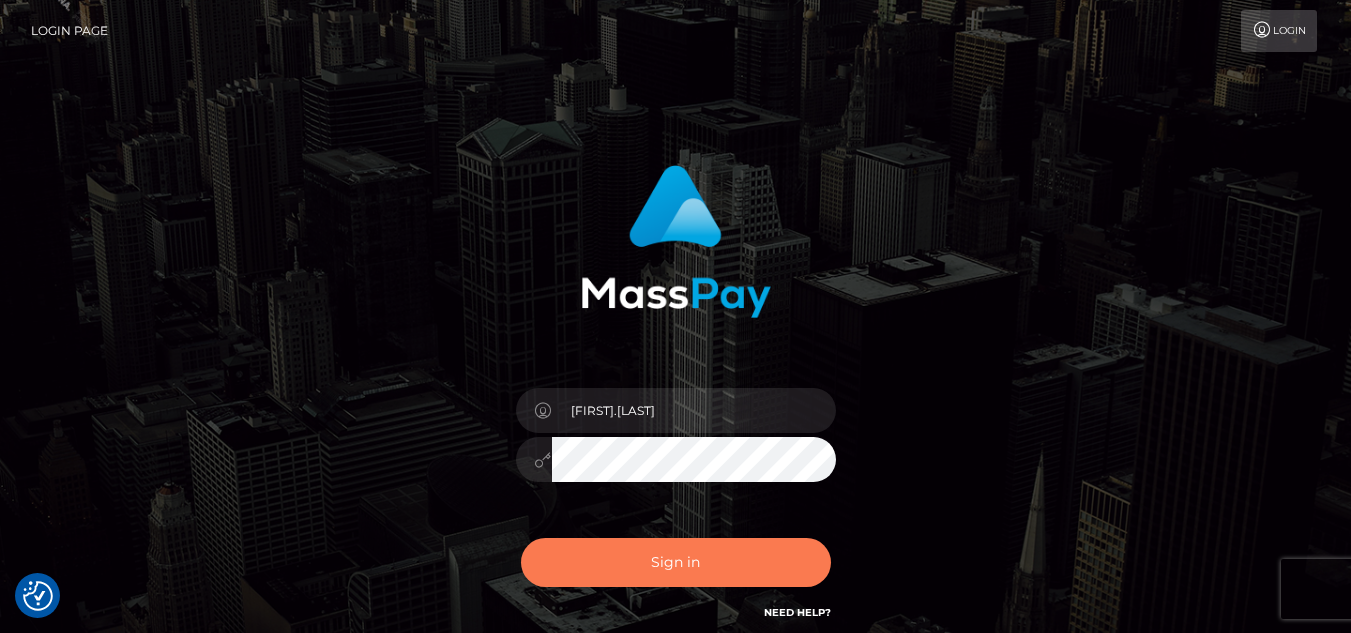 click on "Sign in" at bounding box center (676, 562) 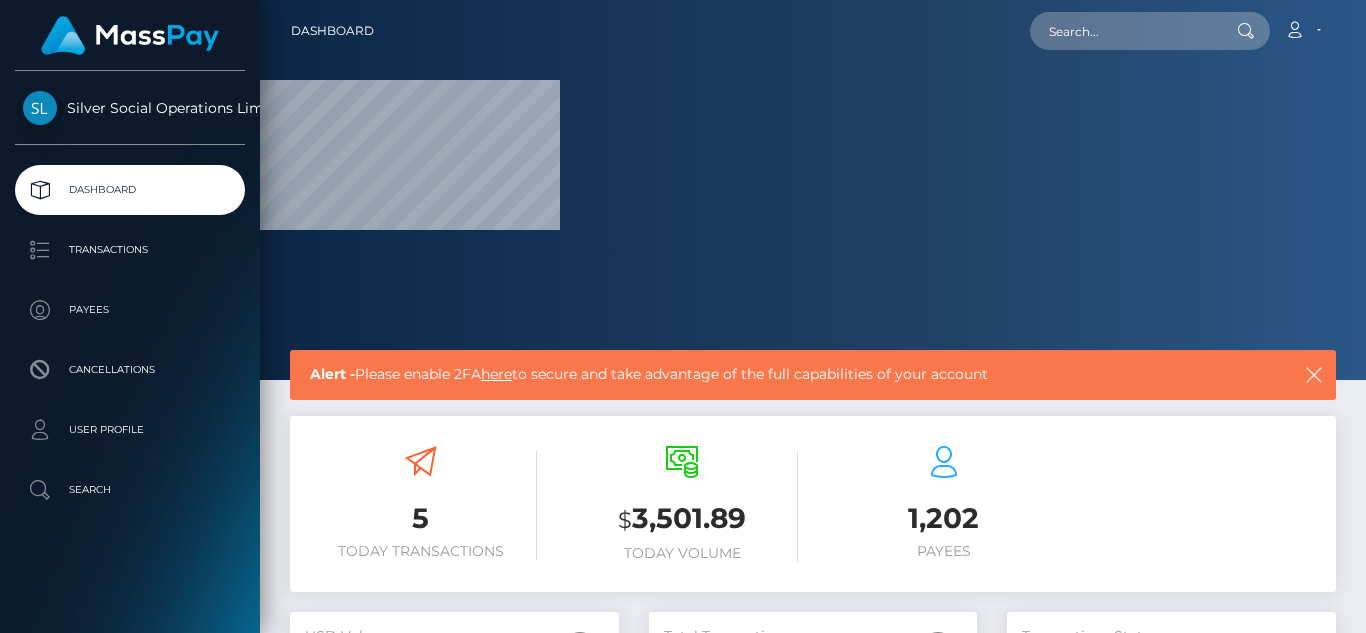 scroll, scrollTop: 0, scrollLeft: 0, axis: both 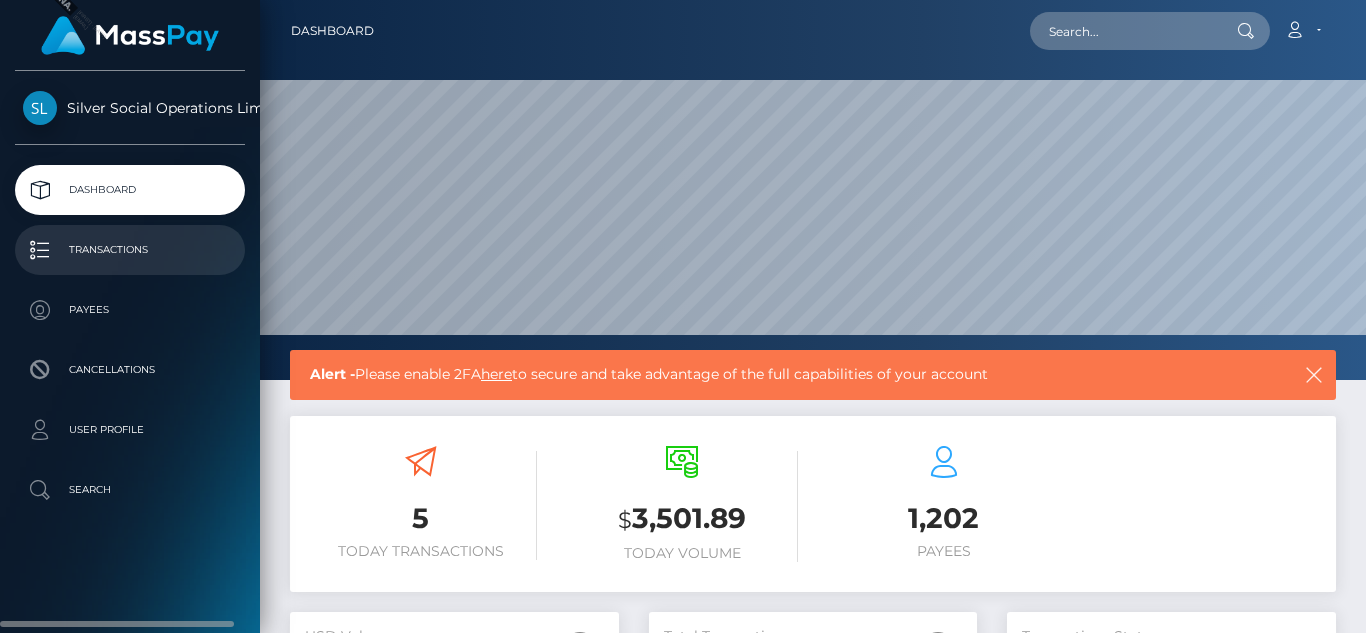 click on "Transactions" at bounding box center [130, 250] 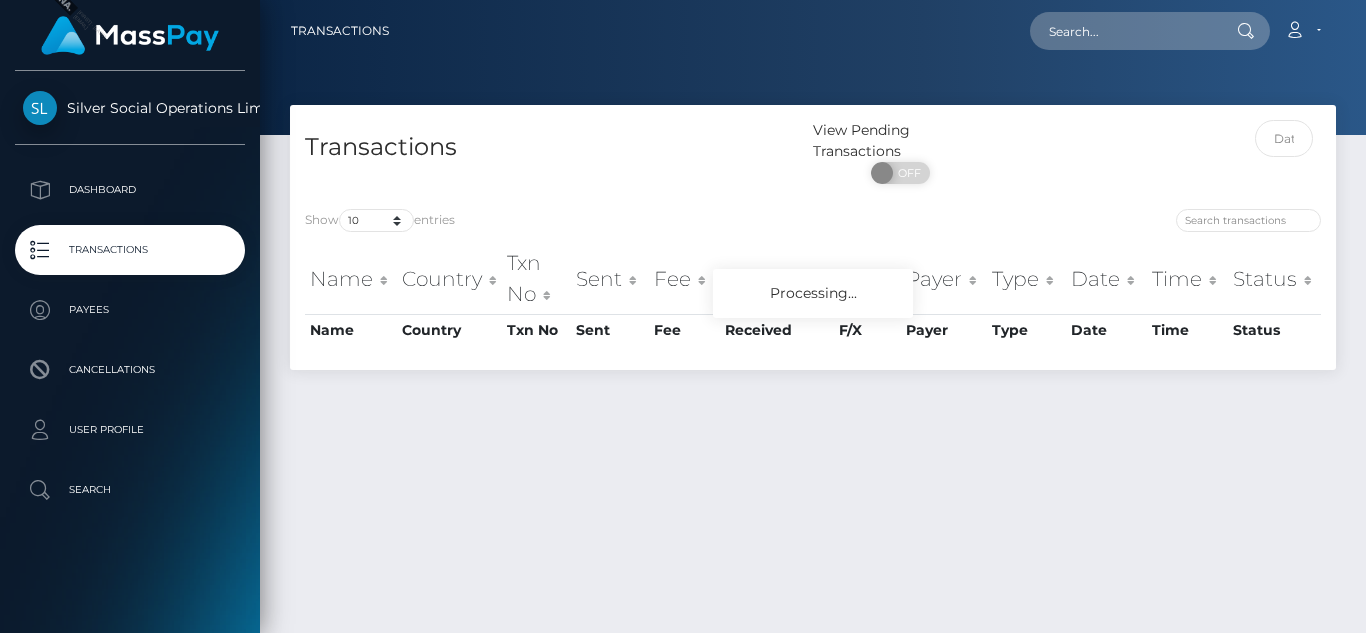scroll, scrollTop: 0, scrollLeft: 0, axis: both 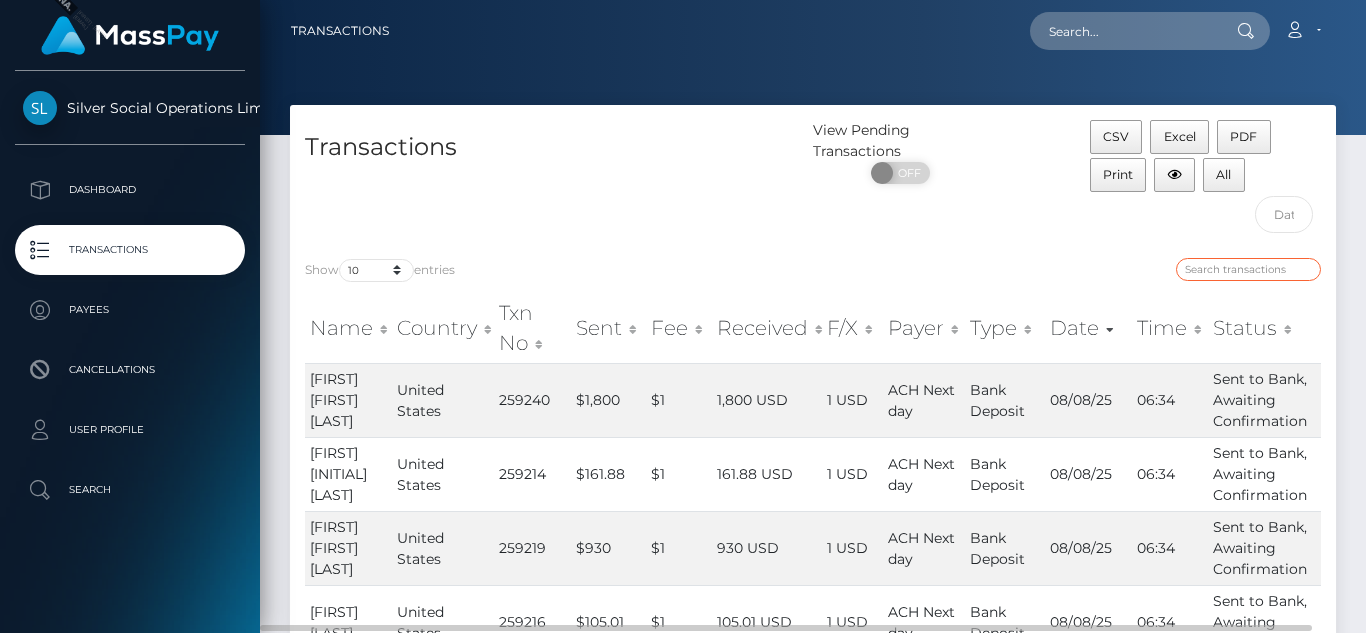 click at bounding box center (1248, 269) 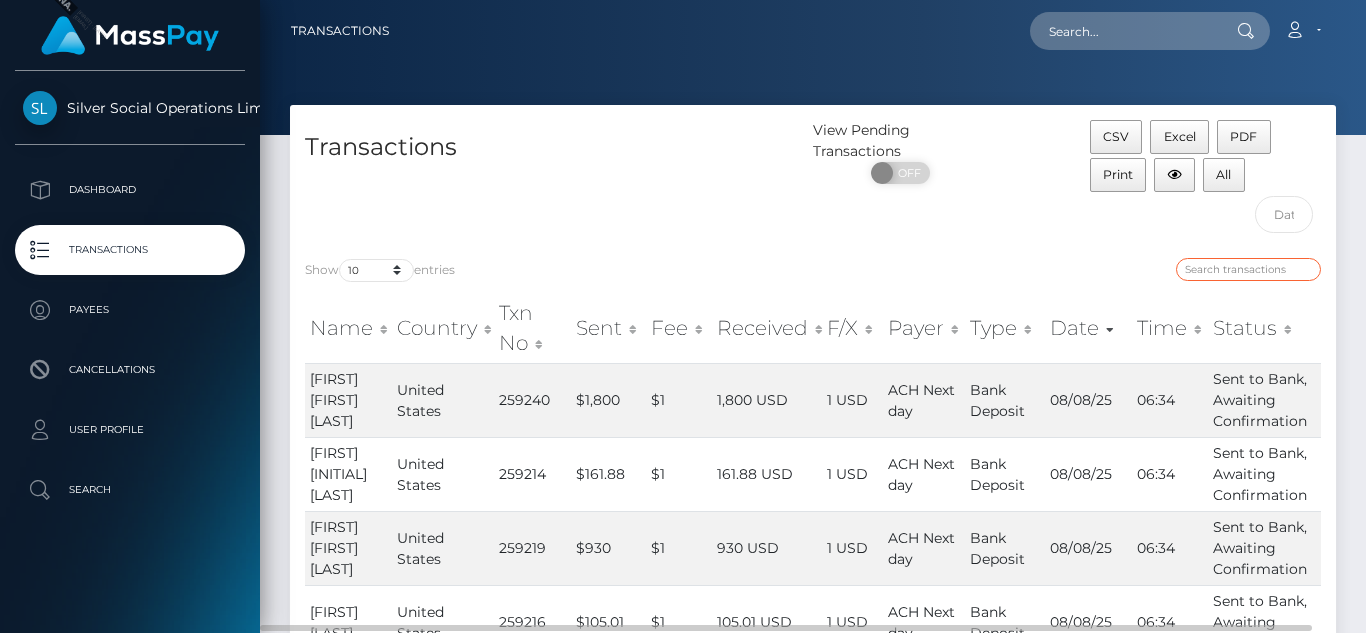 paste on "G9&pQMHNFYhaeme" 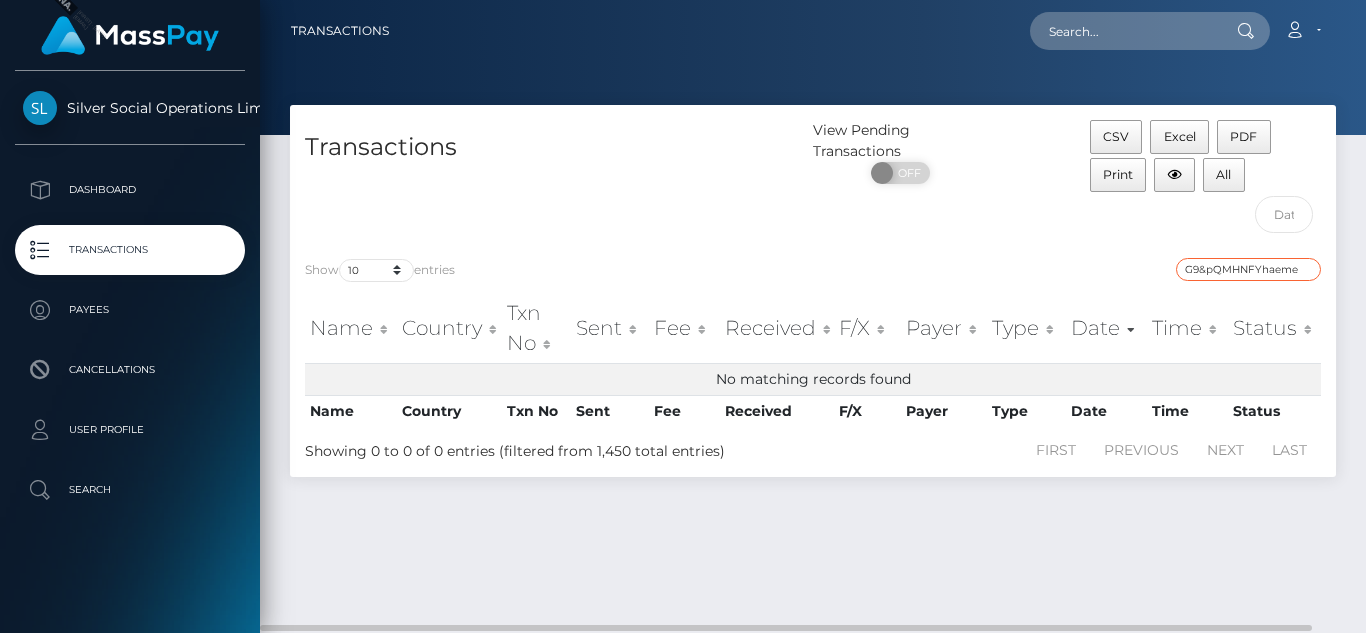 drag, startPoint x: 1188, startPoint y: 268, endPoint x: 1360, endPoint y: 256, distance: 172.41809 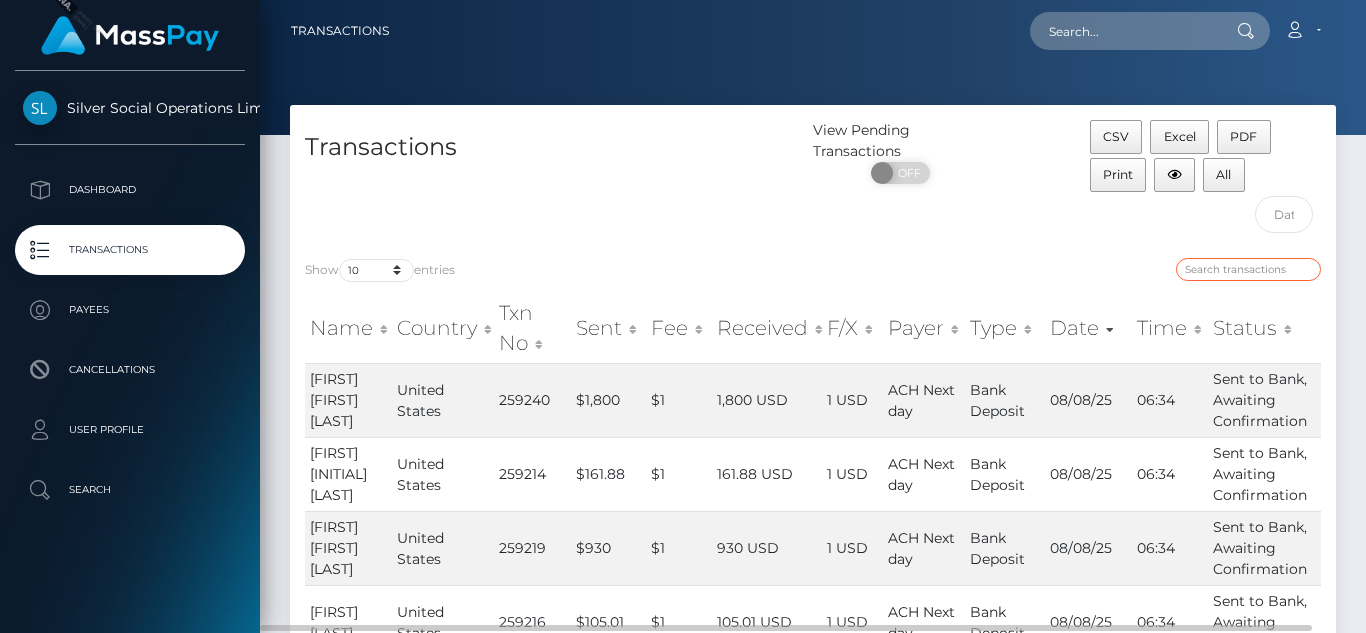 paste on "[PHONE]" 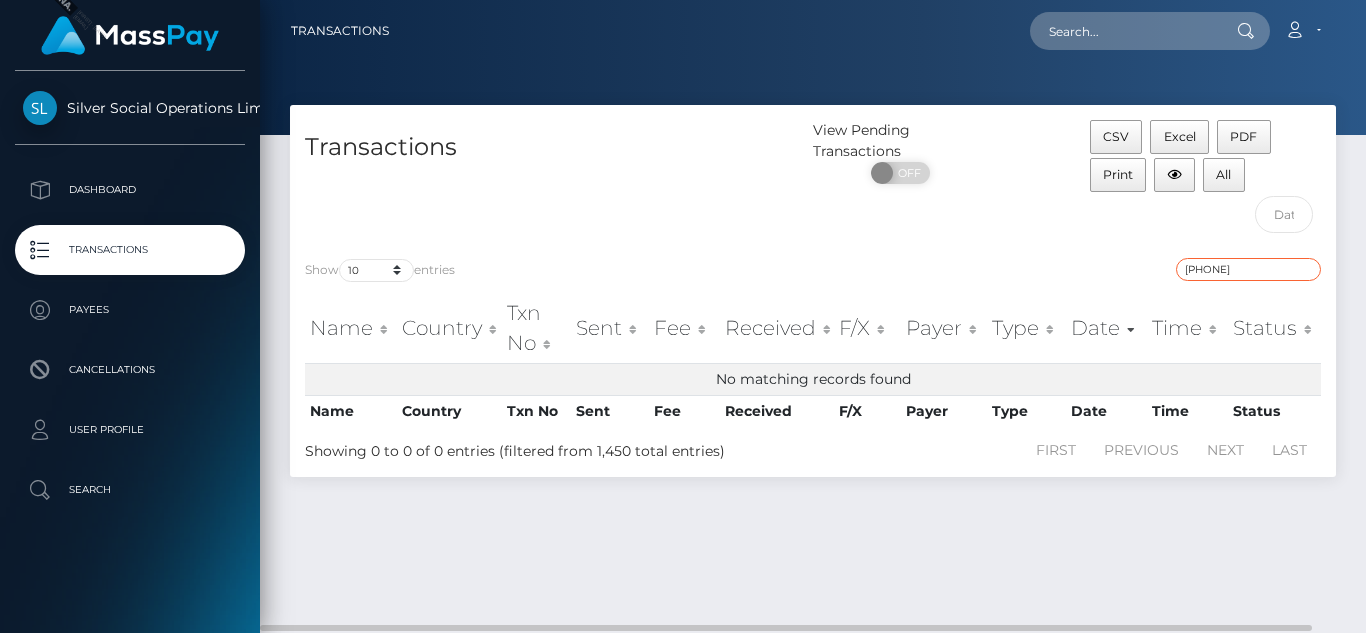 type on "[PHONE]" 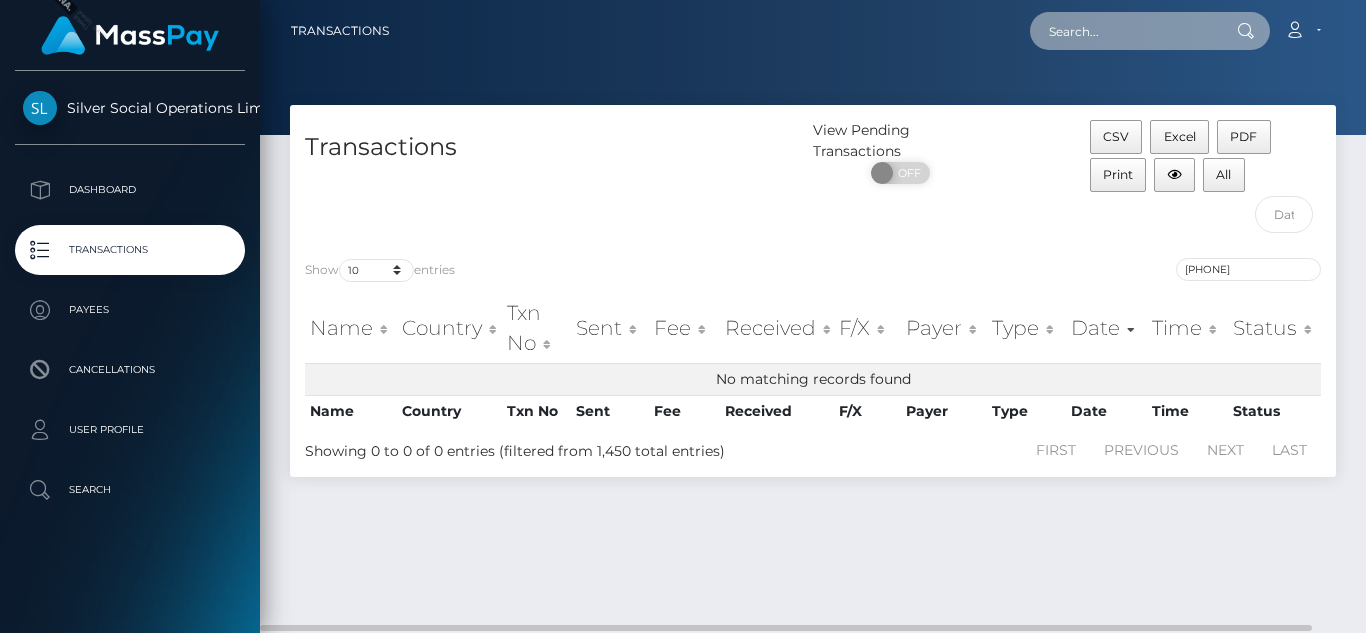 click at bounding box center (1124, 31) 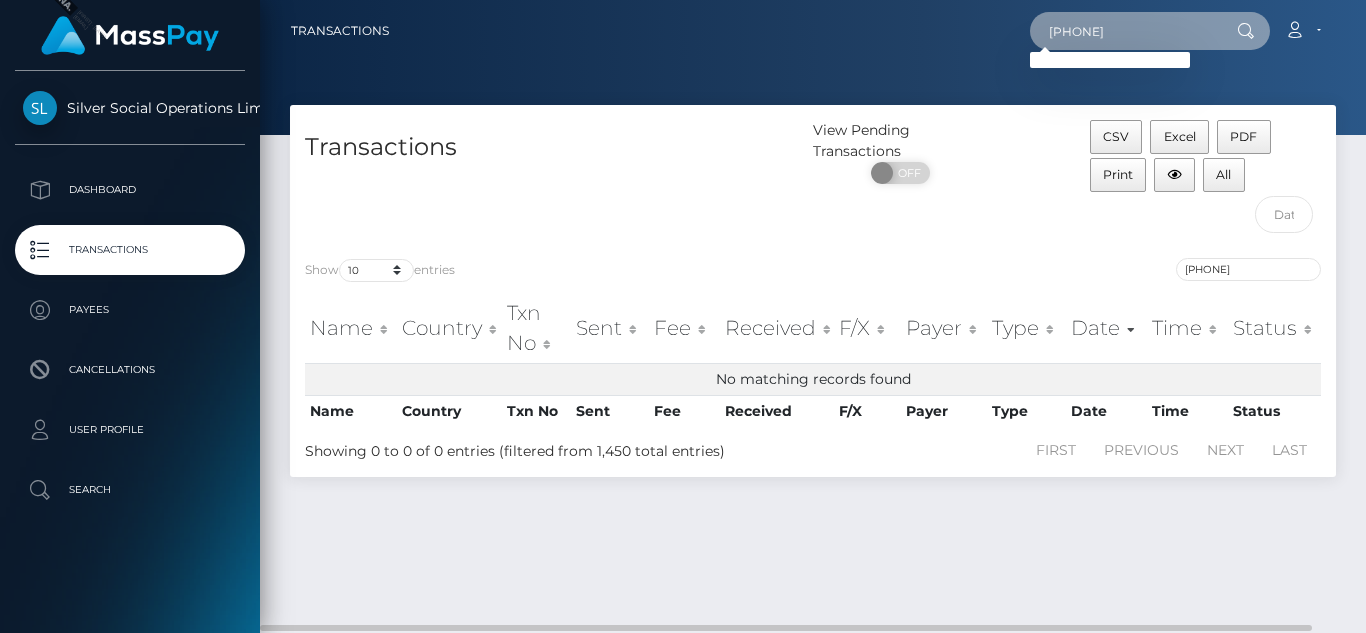 type on "[PHONE]" 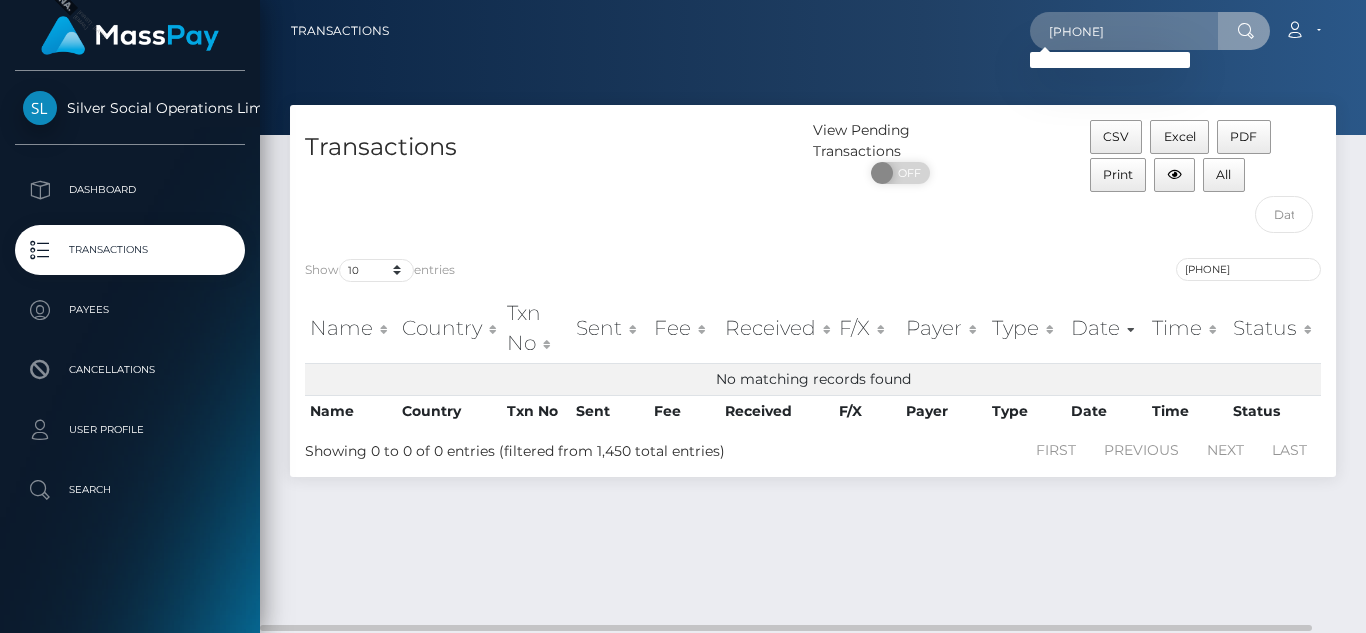 click at bounding box center [1245, 31] 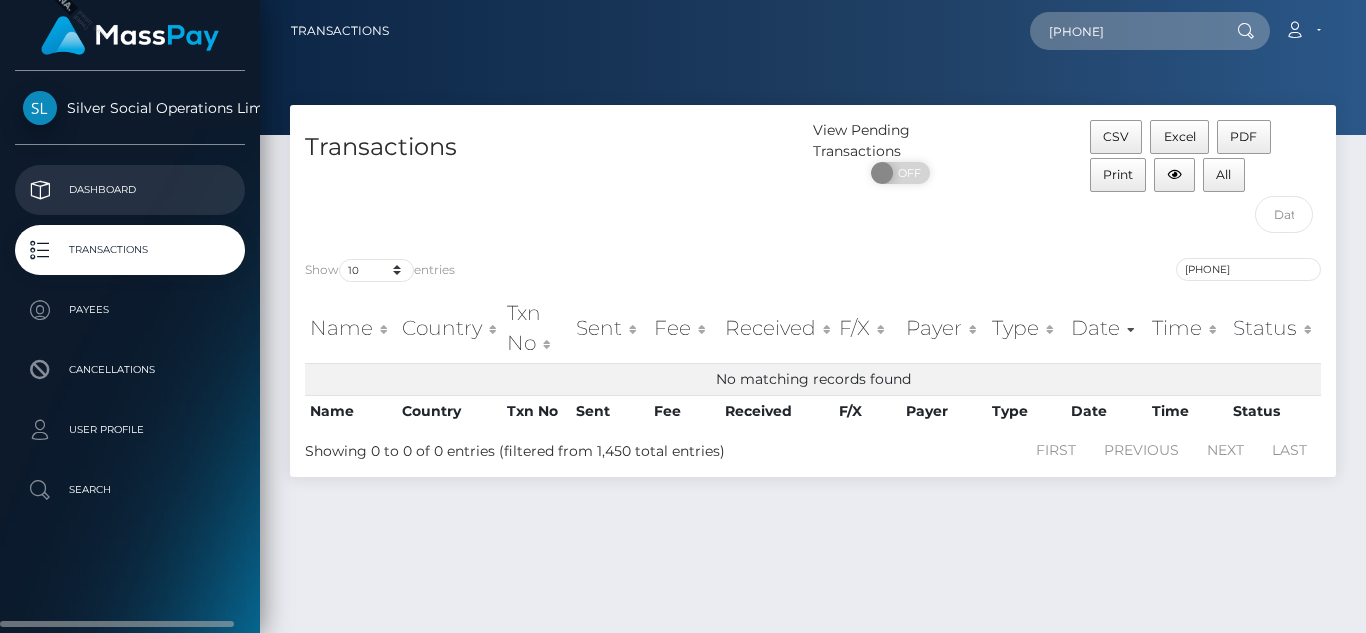 click on "Dashboard" at bounding box center (130, 190) 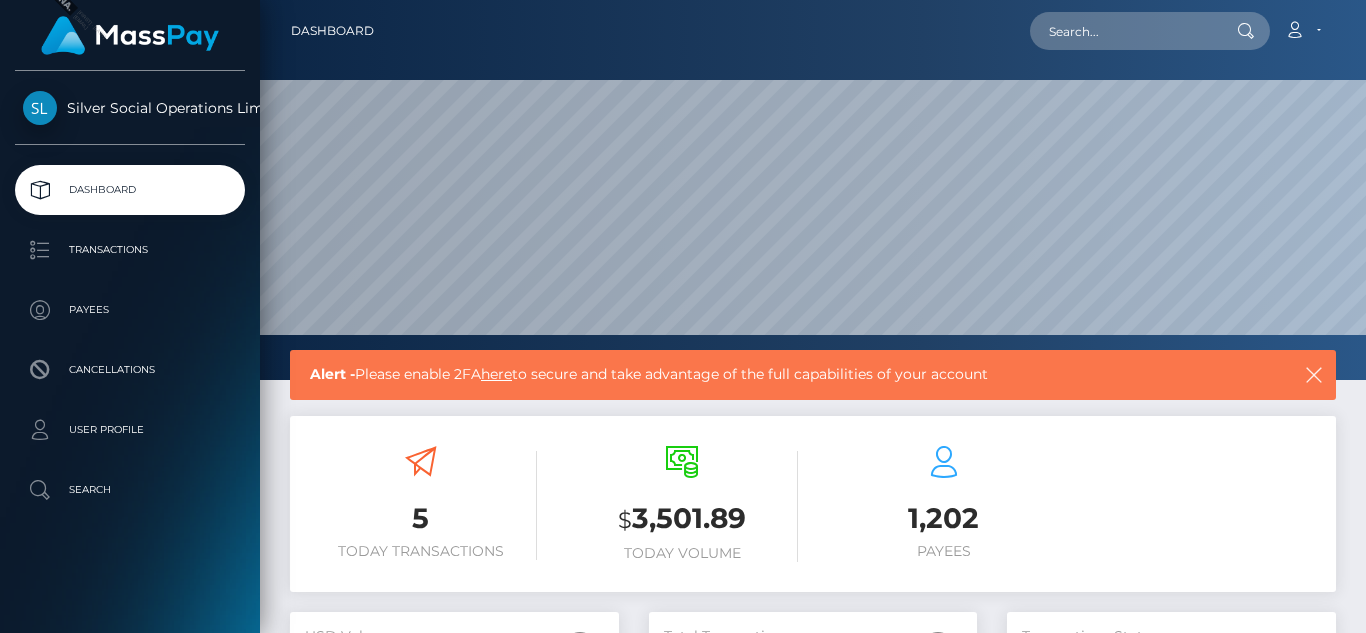 scroll, scrollTop: 0, scrollLeft: 0, axis: both 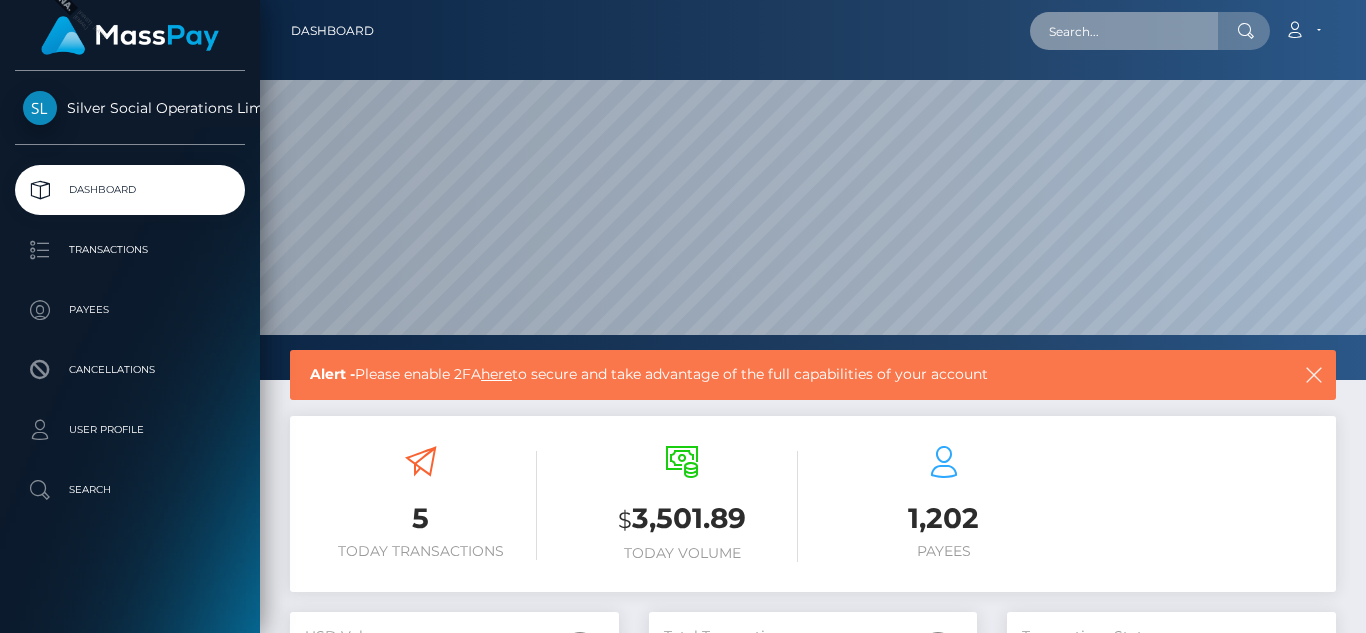click at bounding box center (1124, 31) 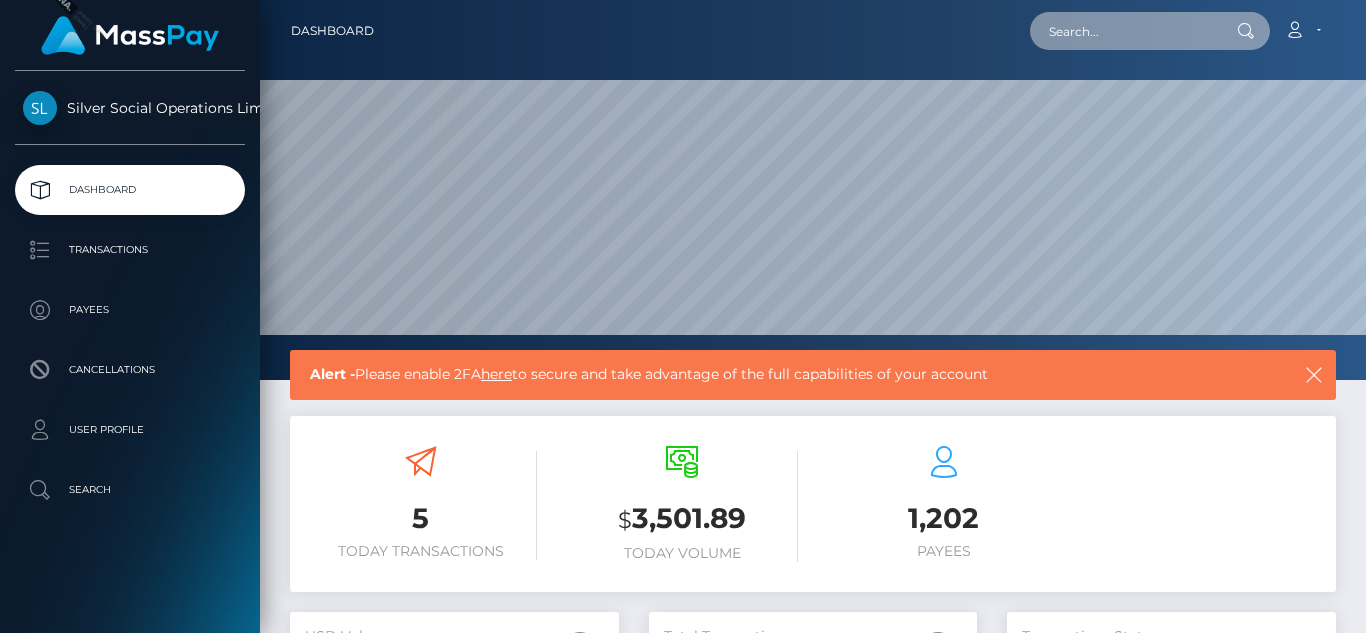 paste on "[PHONE]" 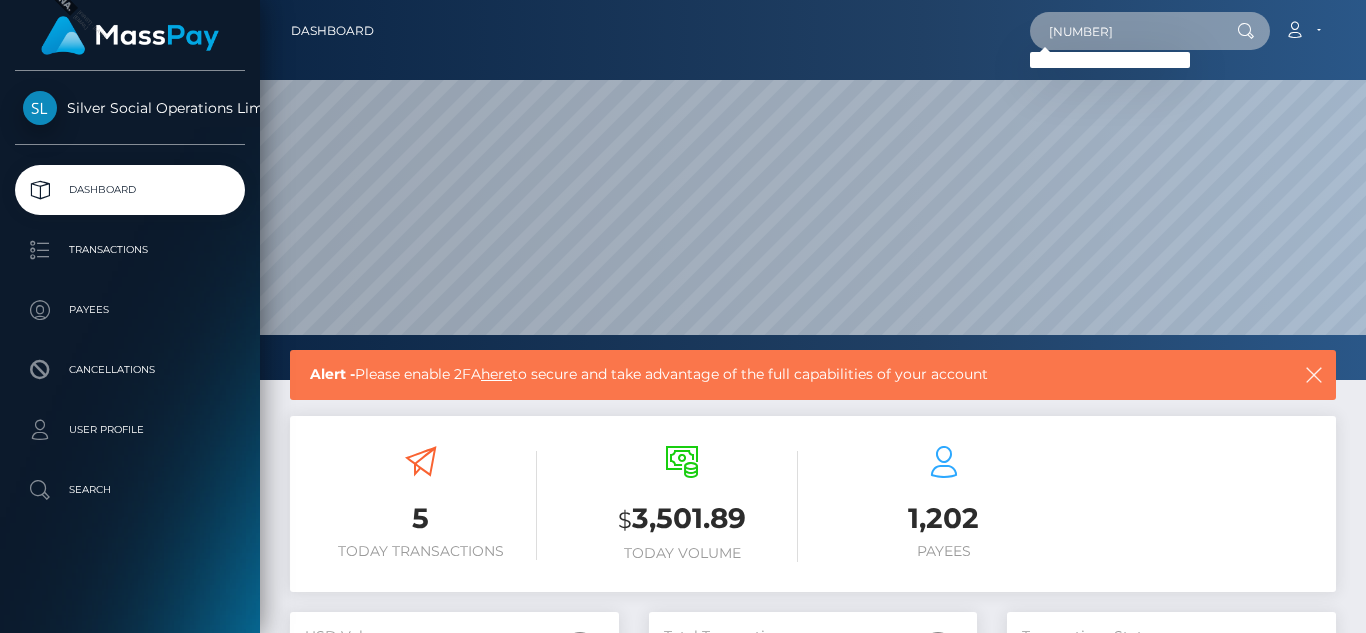 type on "[PHONE]" 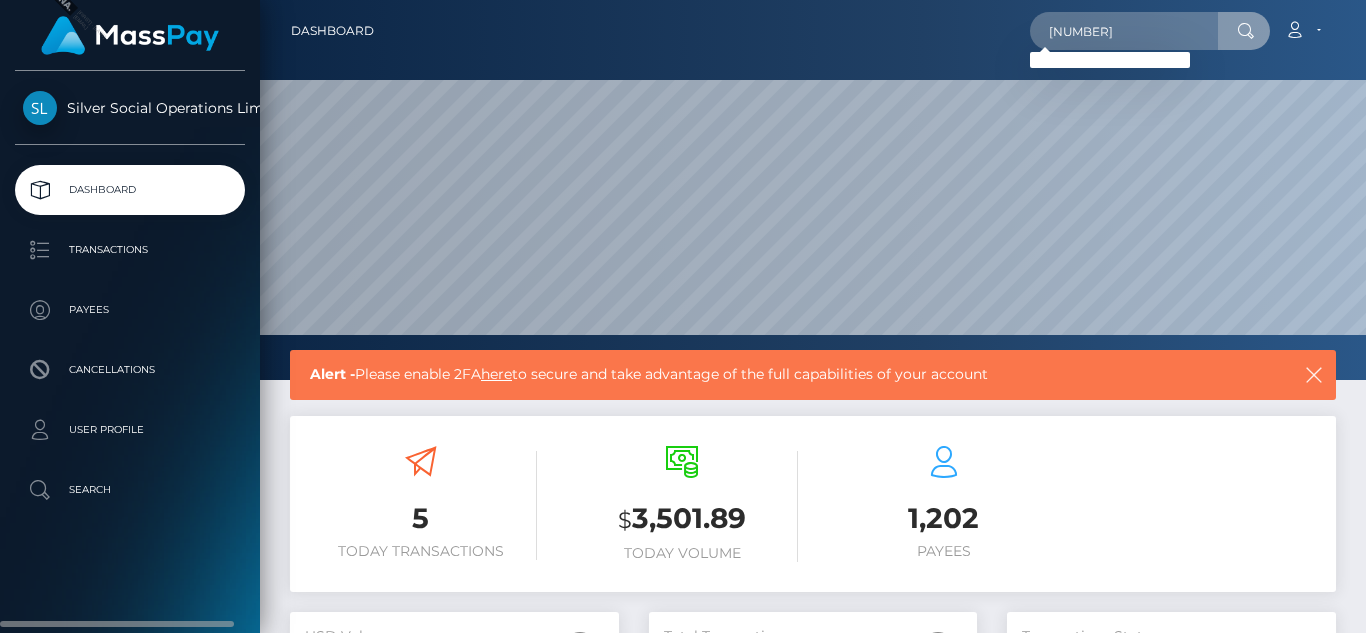 click on "Dashboard" at bounding box center [130, 190] 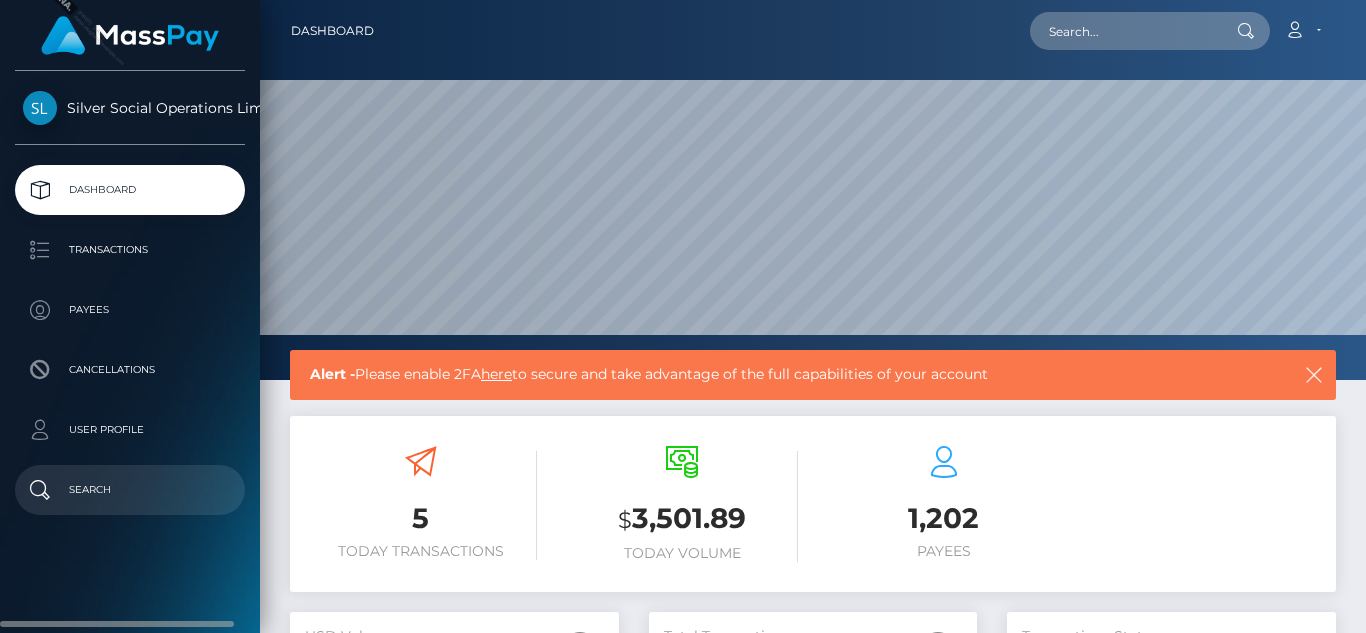 scroll, scrollTop: 0, scrollLeft: 0, axis: both 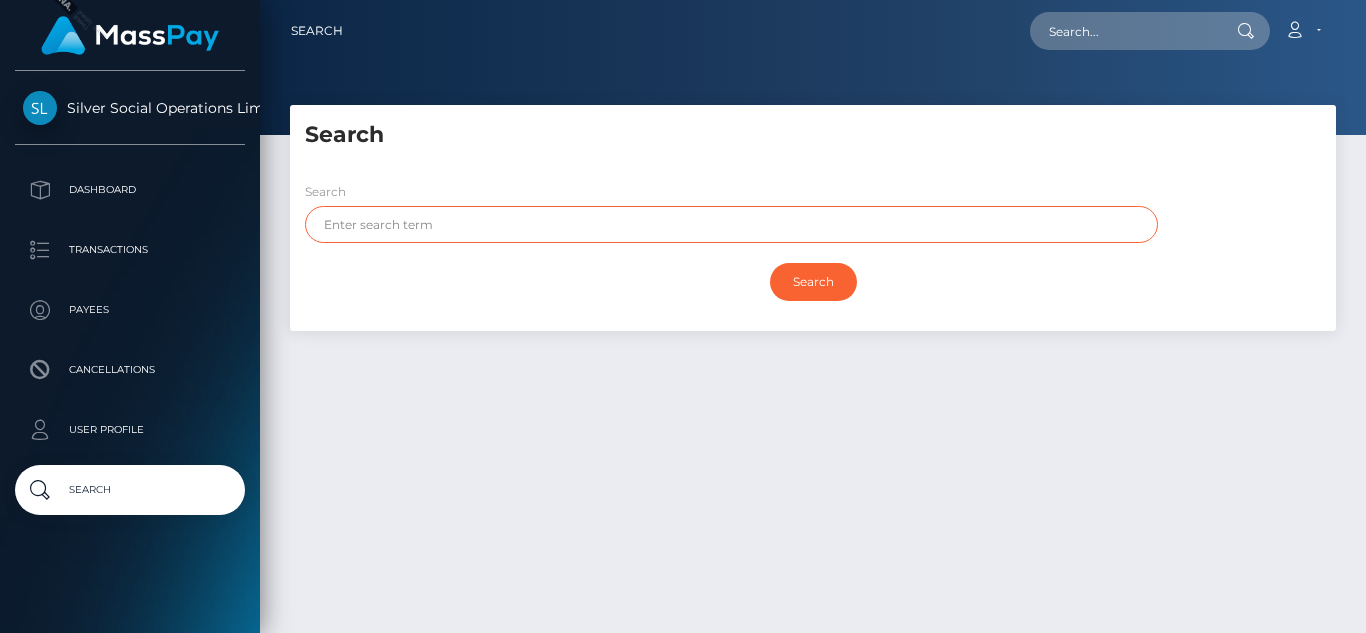 click at bounding box center [731, 224] 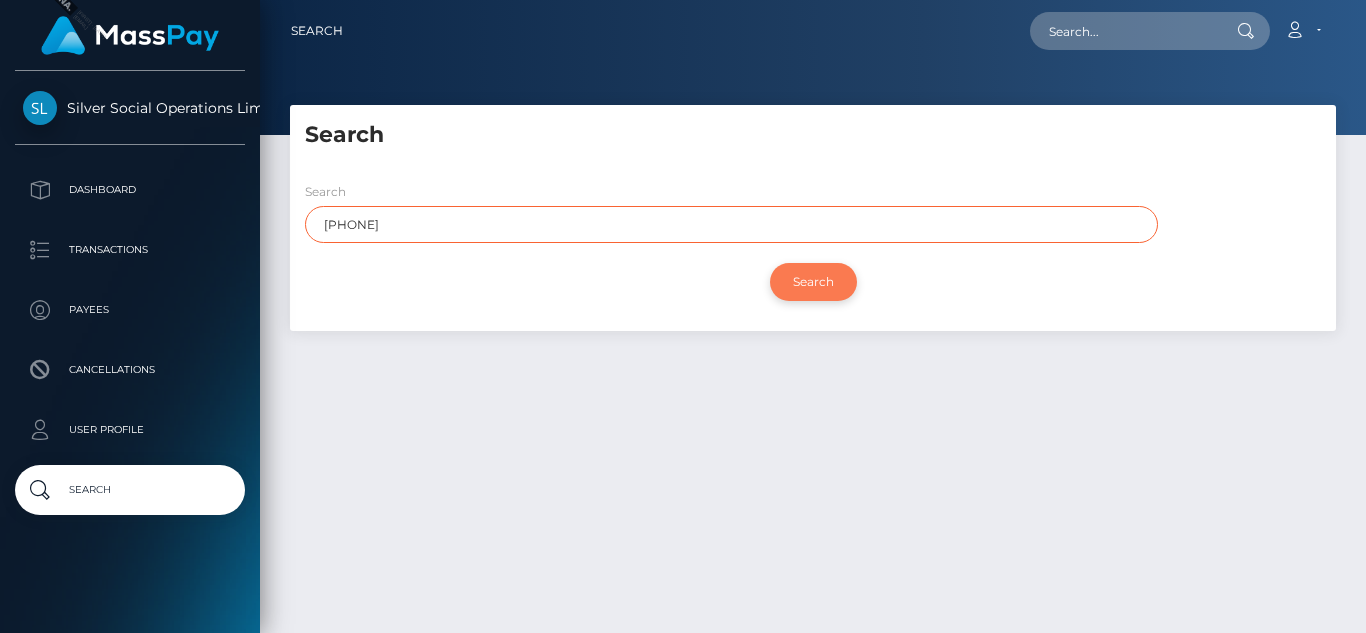 type on "[PHONE]" 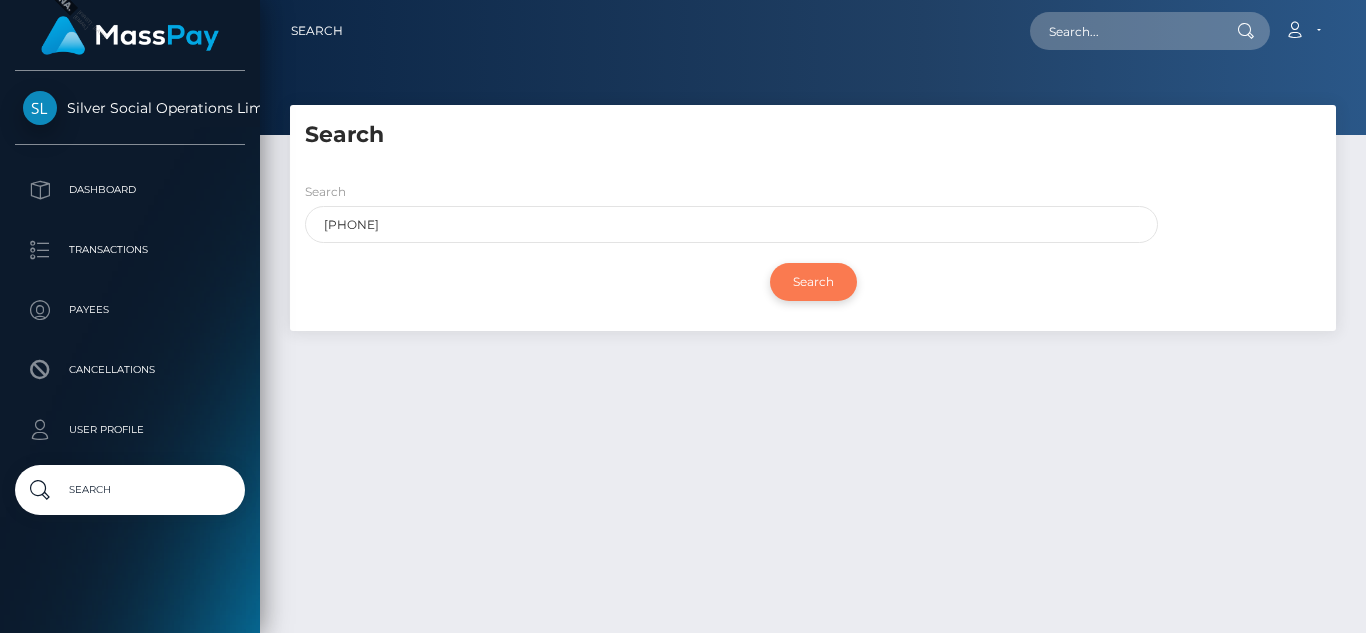 click on "Search" at bounding box center [813, 282] 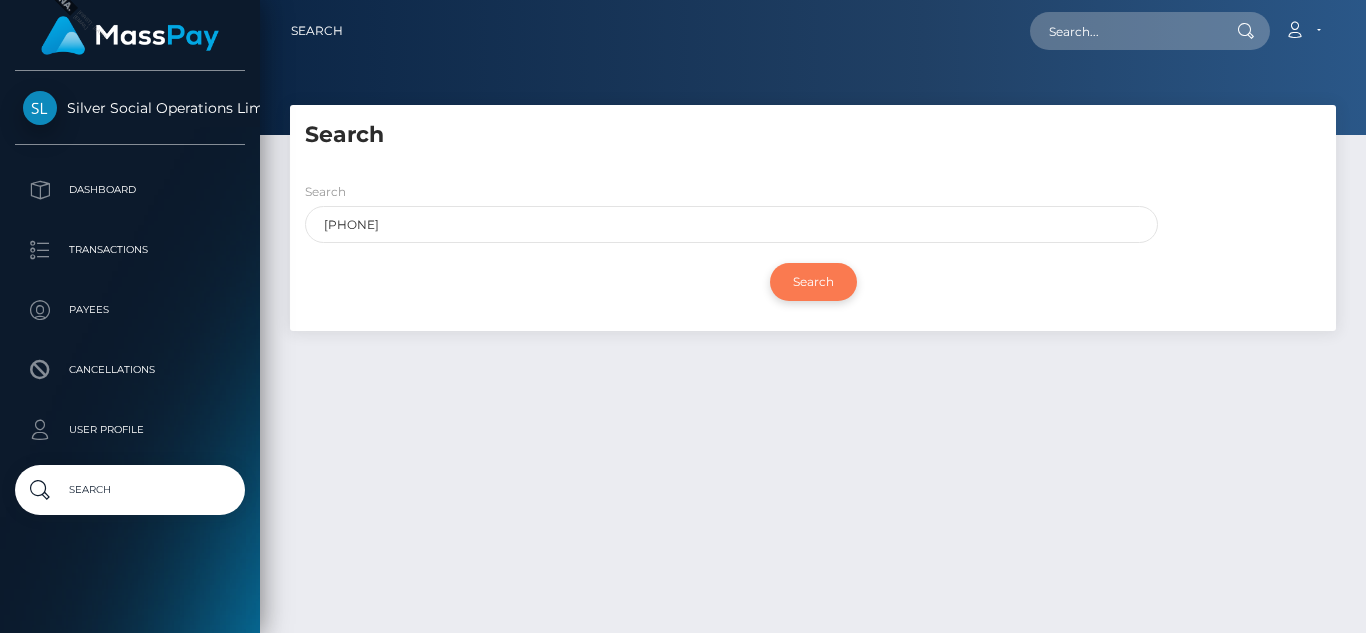 click on "Search" at bounding box center (813, 282) 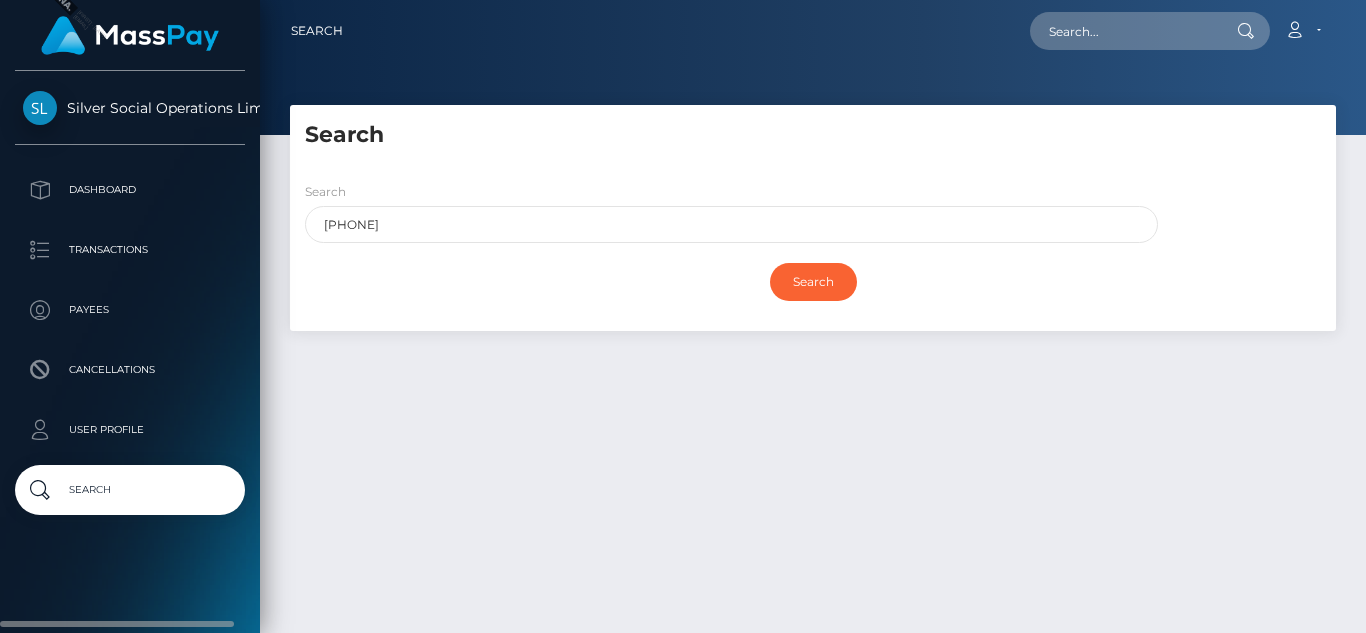 click on "Silver Social Operations Limited" at bounding box center (130, 108) 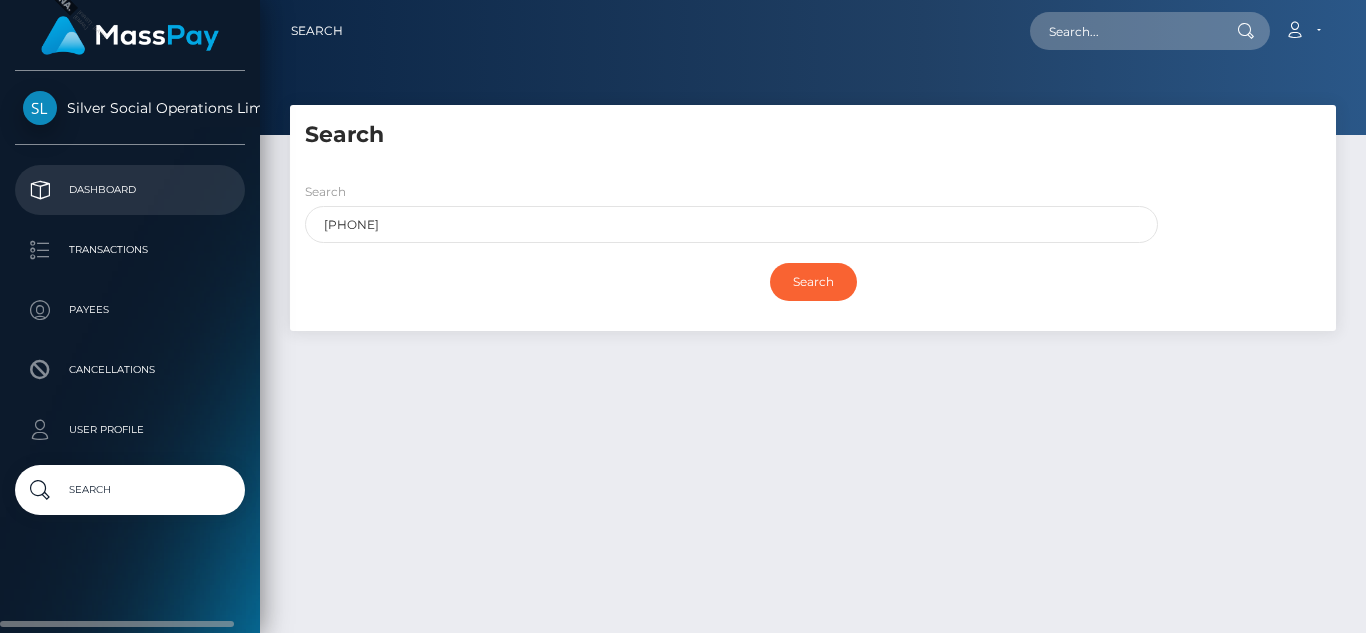click on "Dashboard" at bounding box center (130, 190) 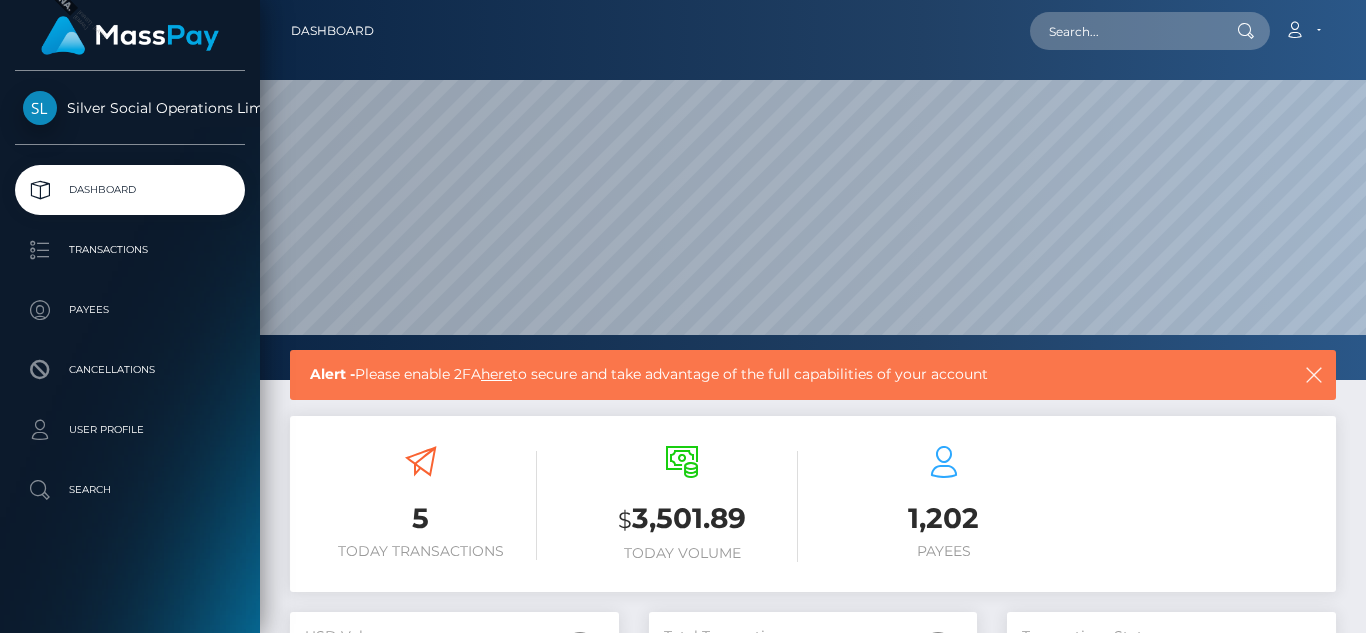 scroll, scrollTop: 0, scrollLeft: 0, axis: both 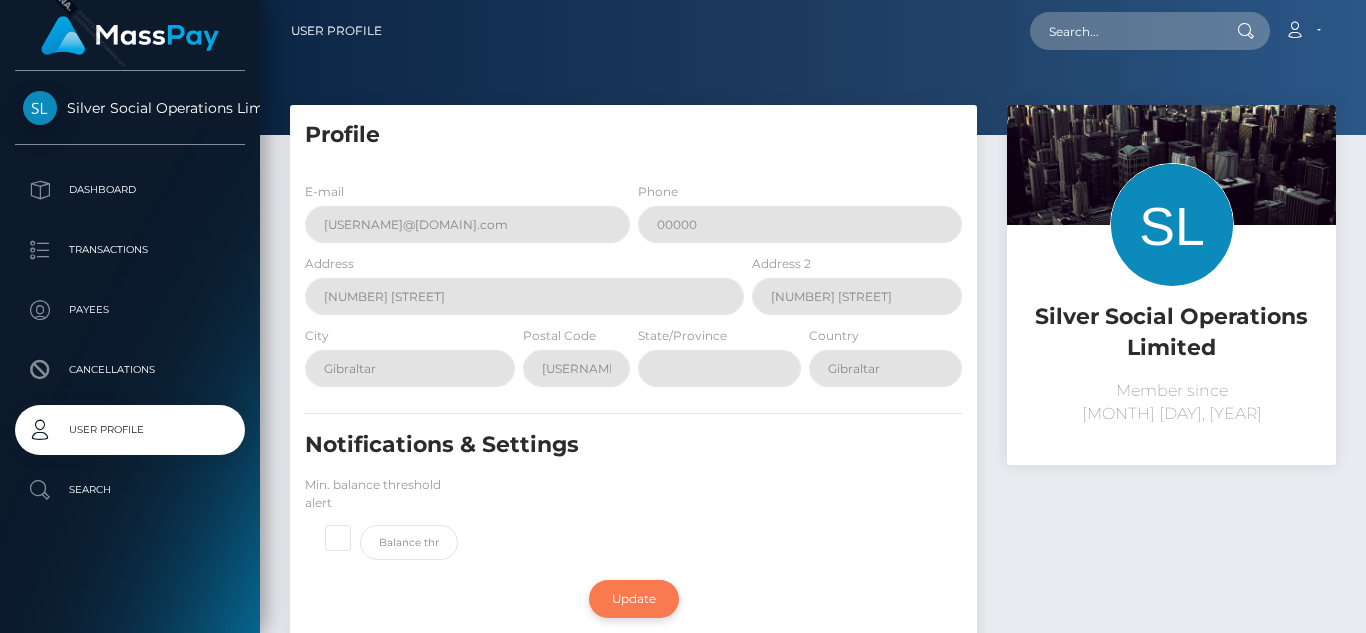 click on "Update" at bounding box center (634, 599) 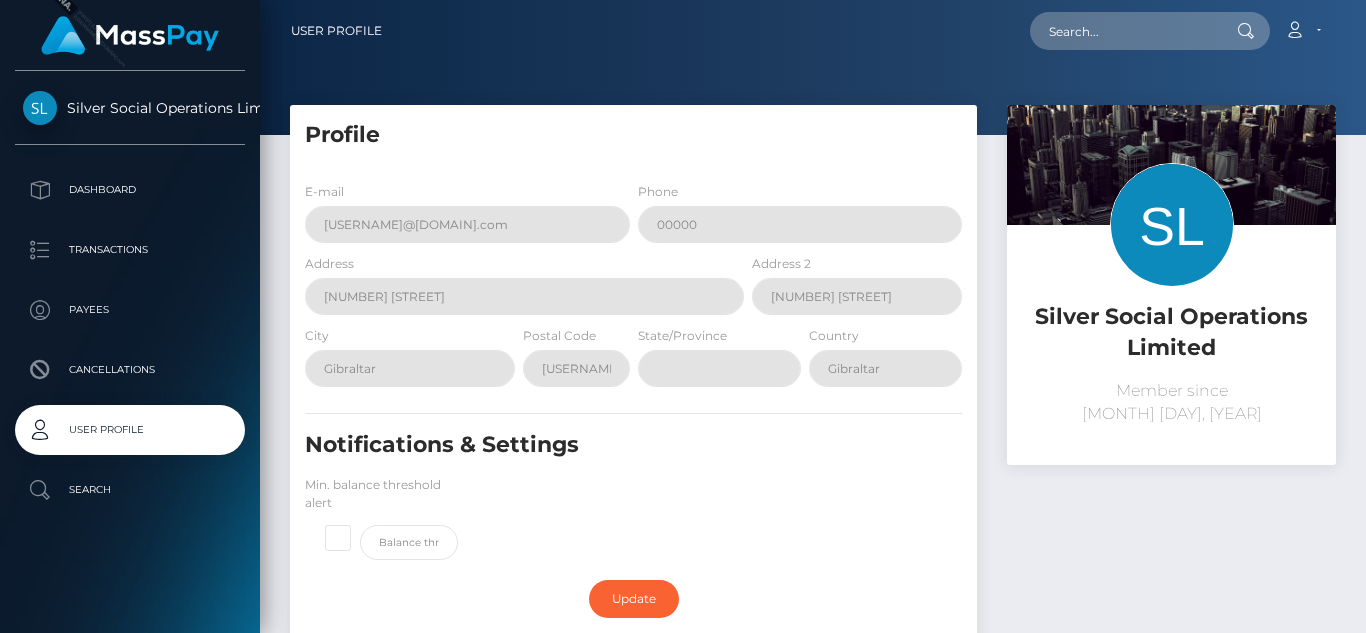 drag, startPoint x: 982, startPoint y: 242, endPoint x: 989, endPoint y: 397, distance: 155.15799 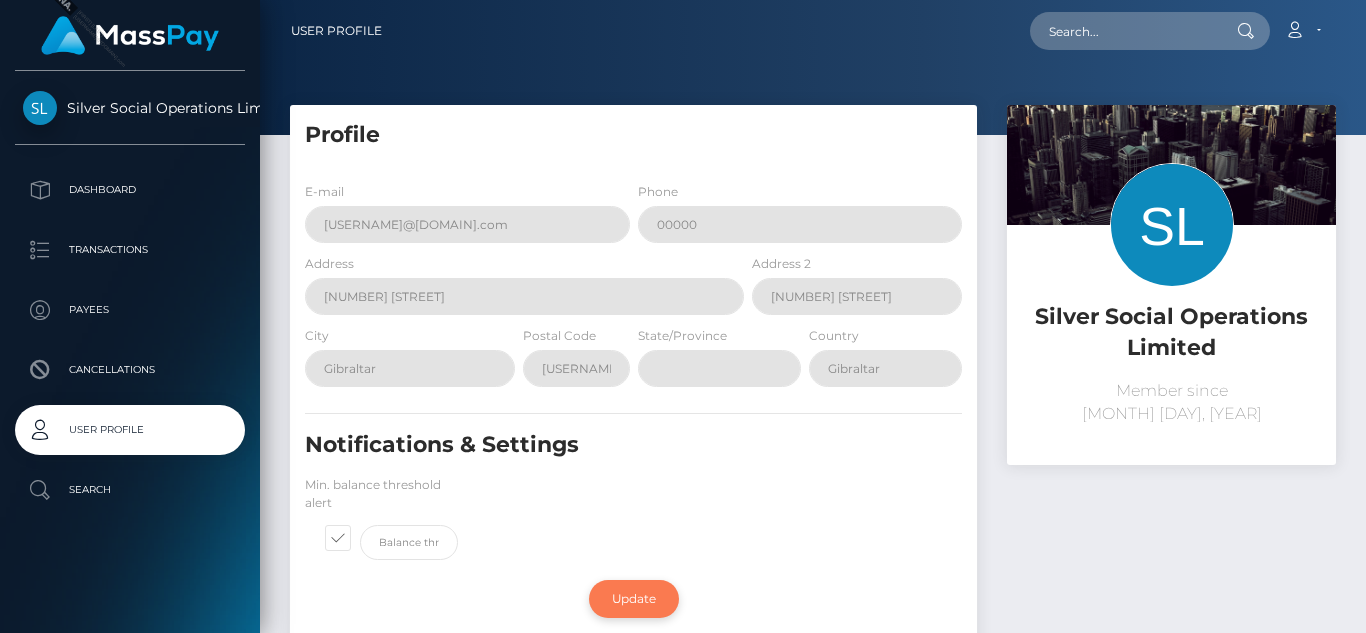 click on "Update" at bounding box center (634, 599) 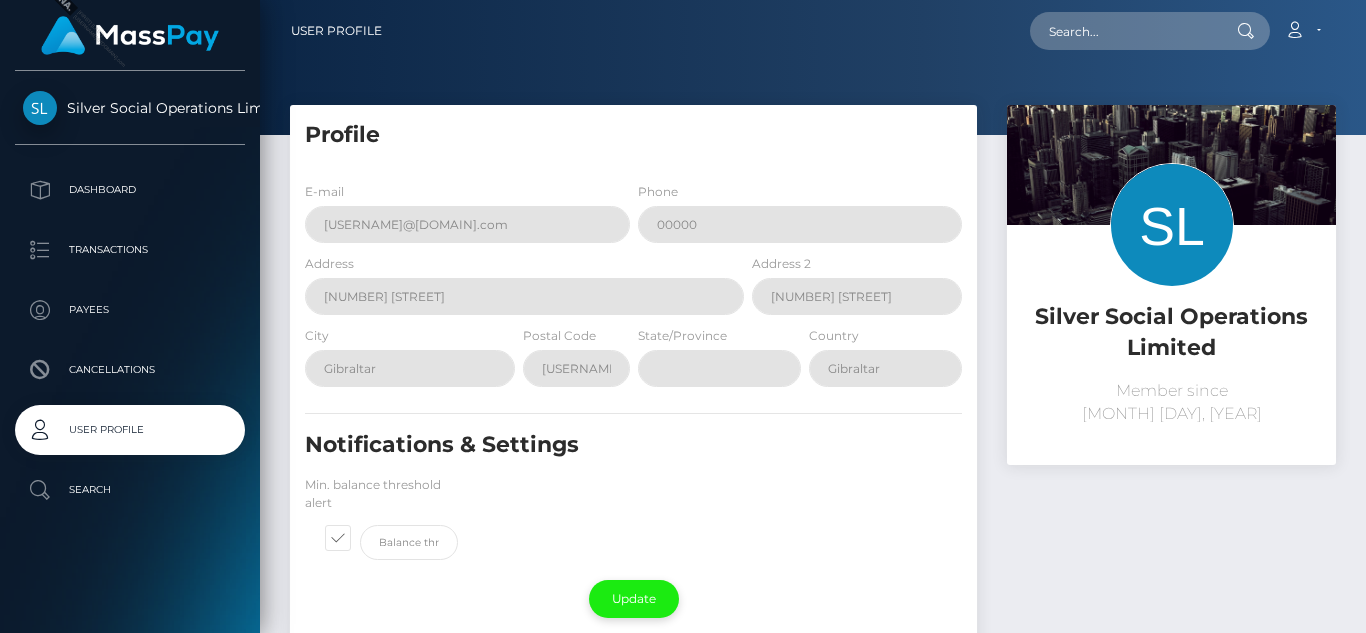 click on "Update" at bounding box center (634, 599) 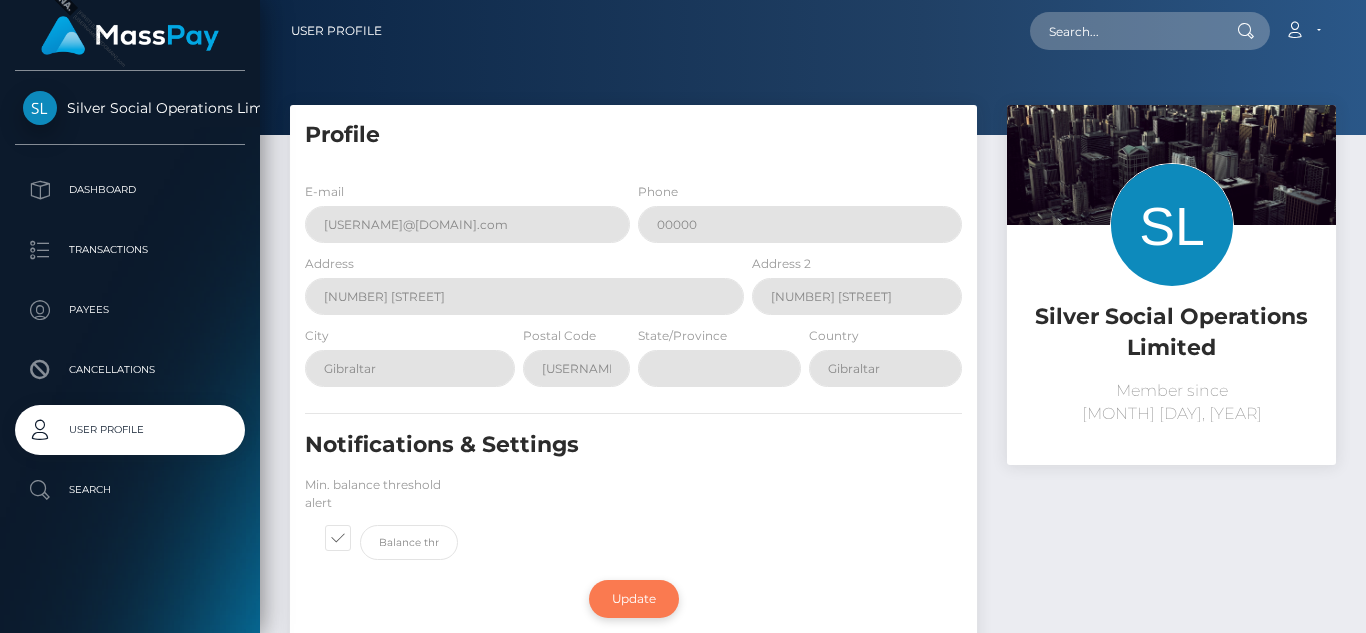 click on "Update" at bounding box center (634, 599) 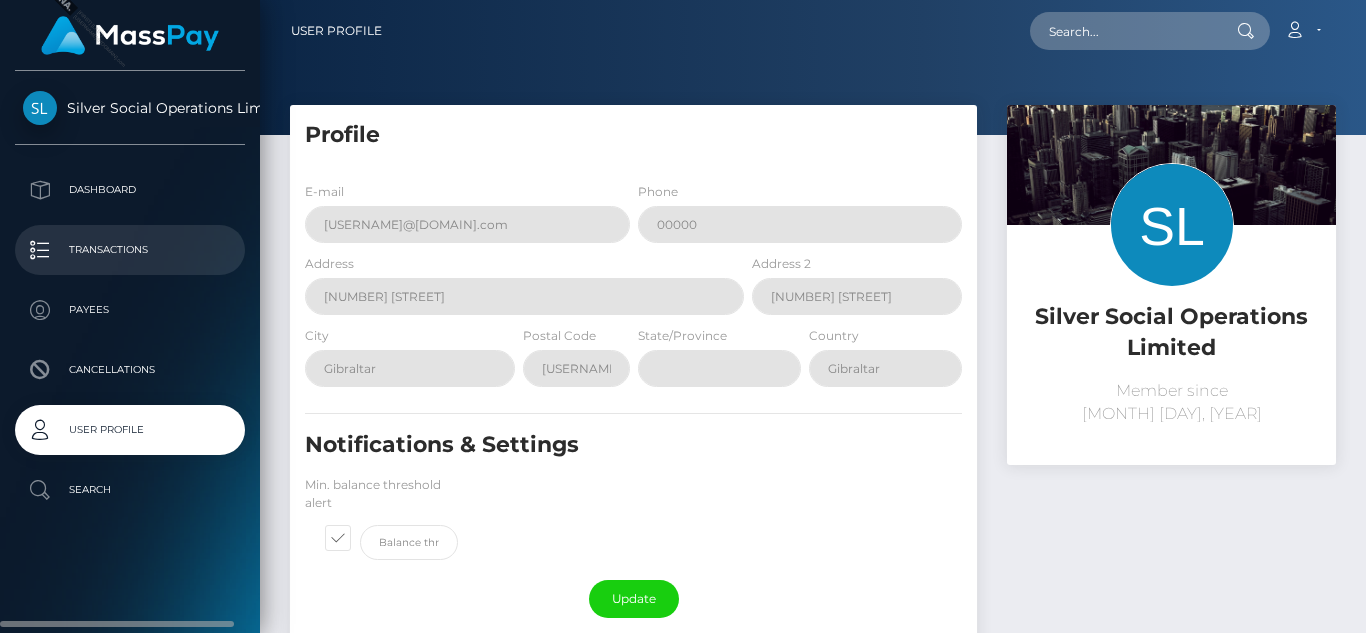 click on "Transactions" at bounding box center [130, 250] 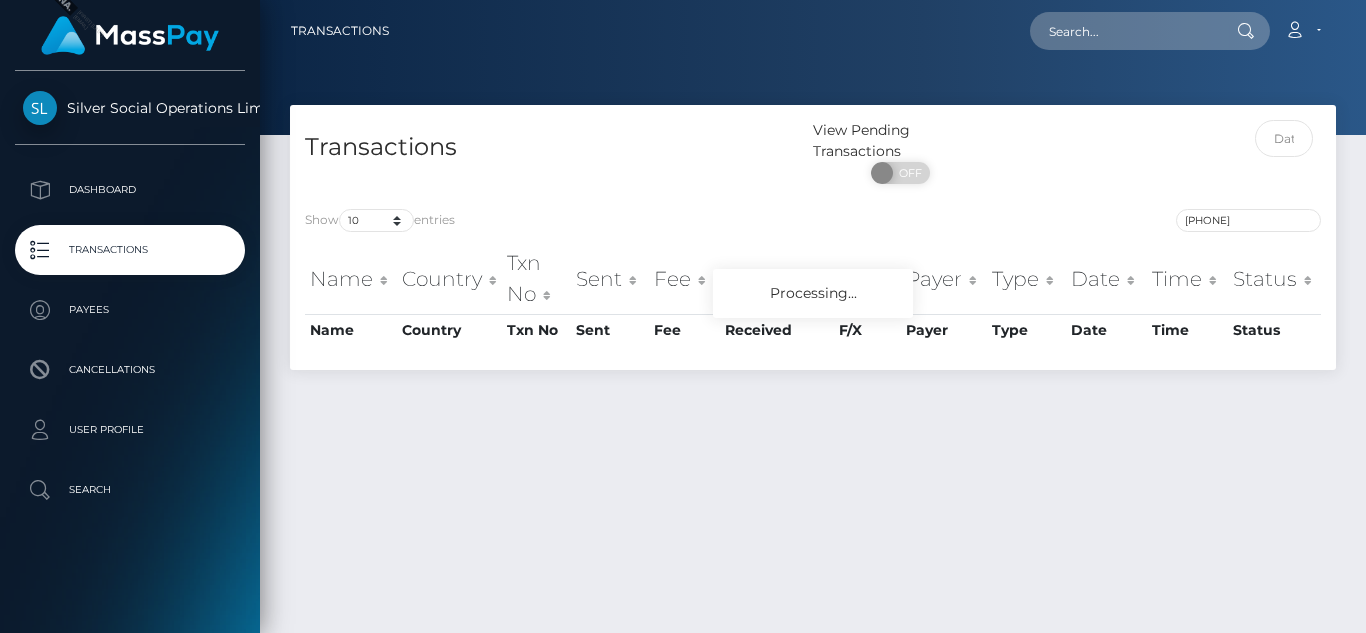 scroll, scrollTop: 0, scrollLeft: 0, axis: both 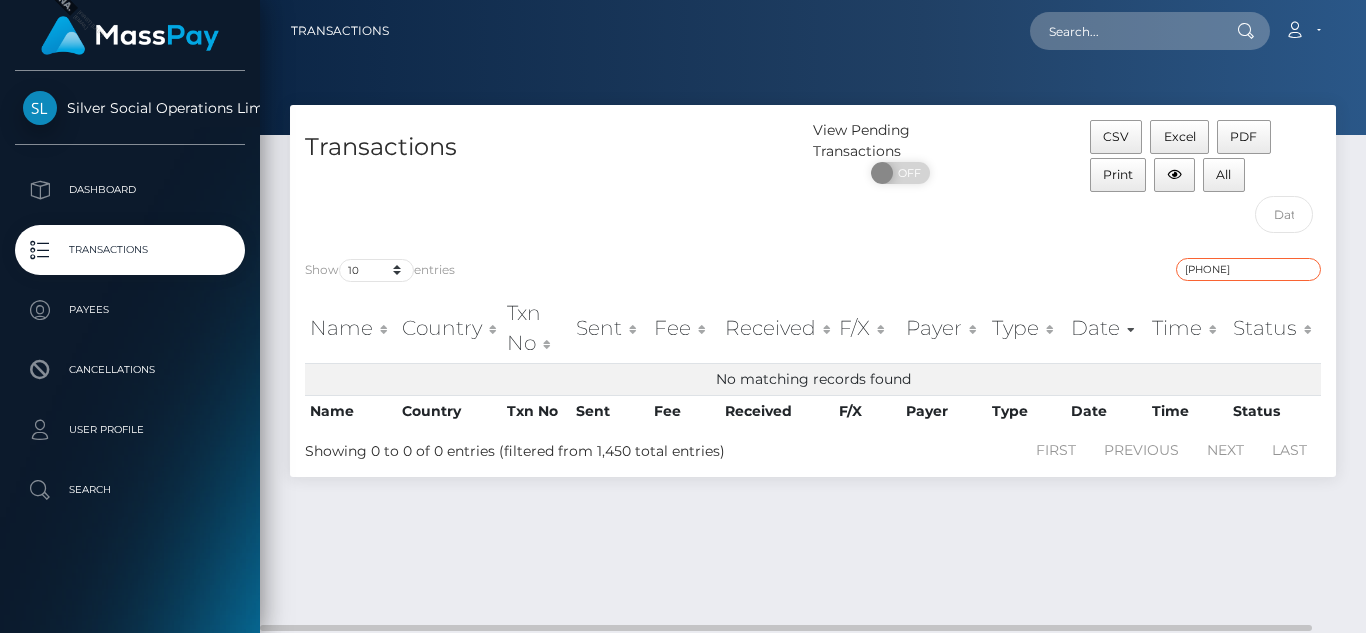 drag, startPoint x: 1243, startPoint y: 269, endPoint x: 1101, endPoint y: 281, distance: 142.50613 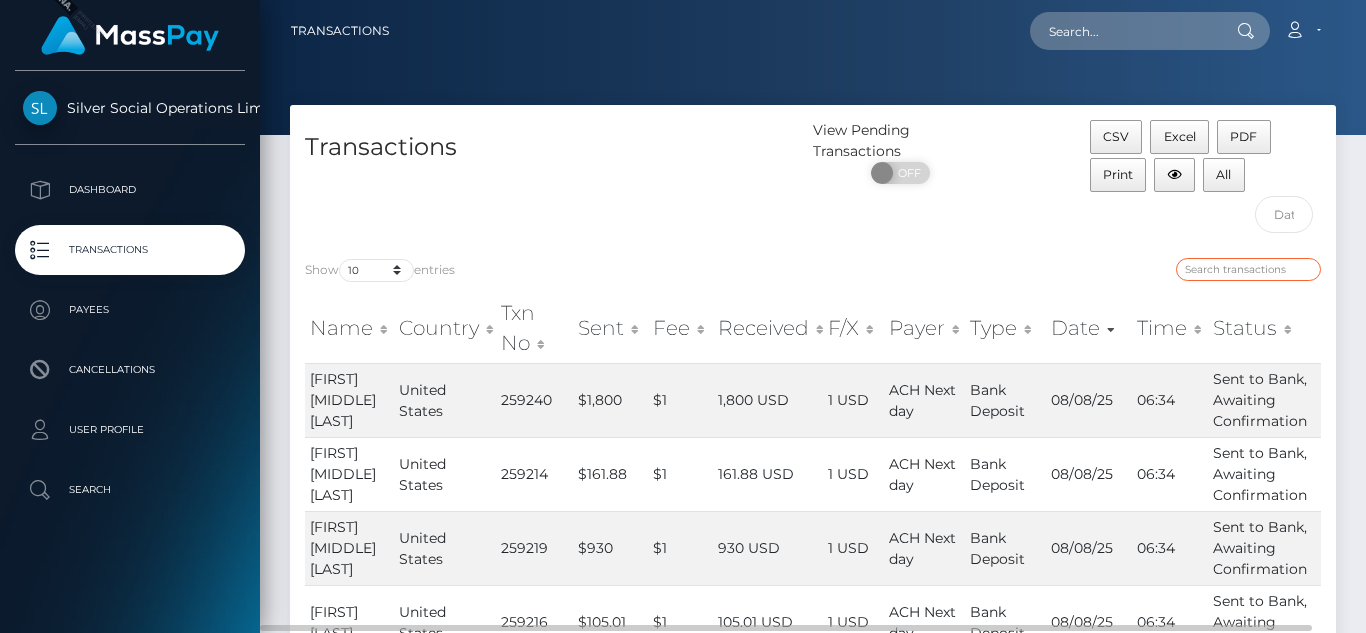 click at bounding box center (1248, 269) 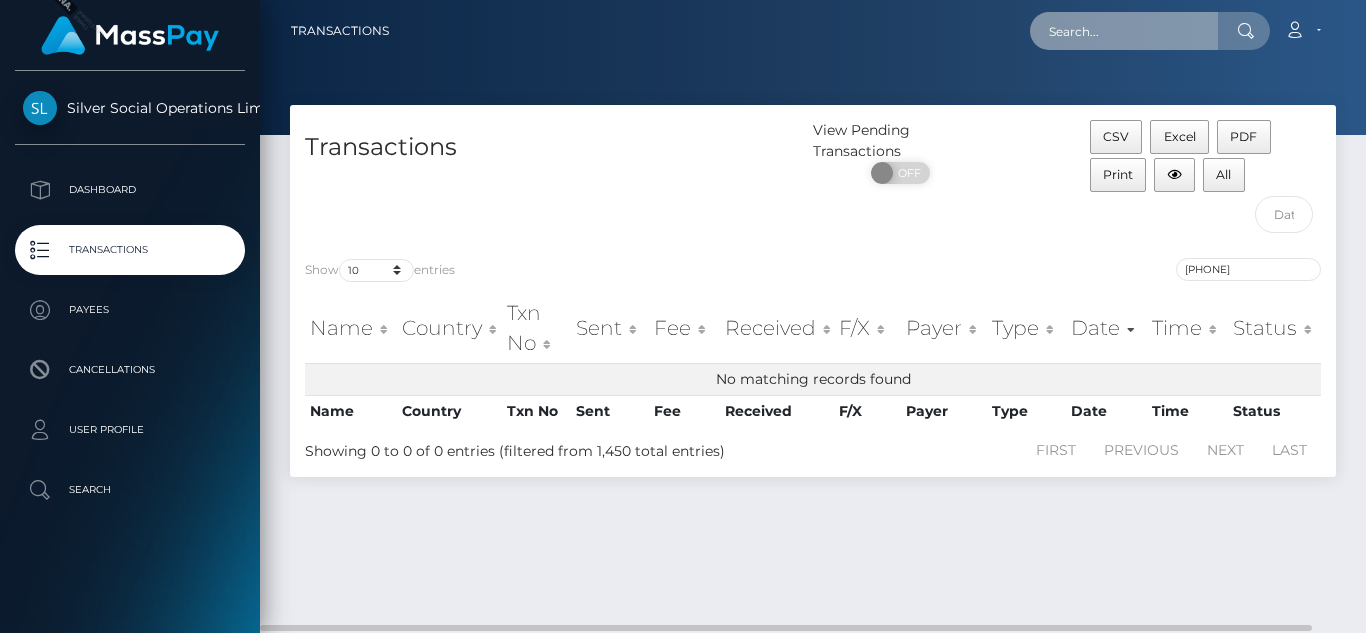 click at bounding box center (1124, 31) 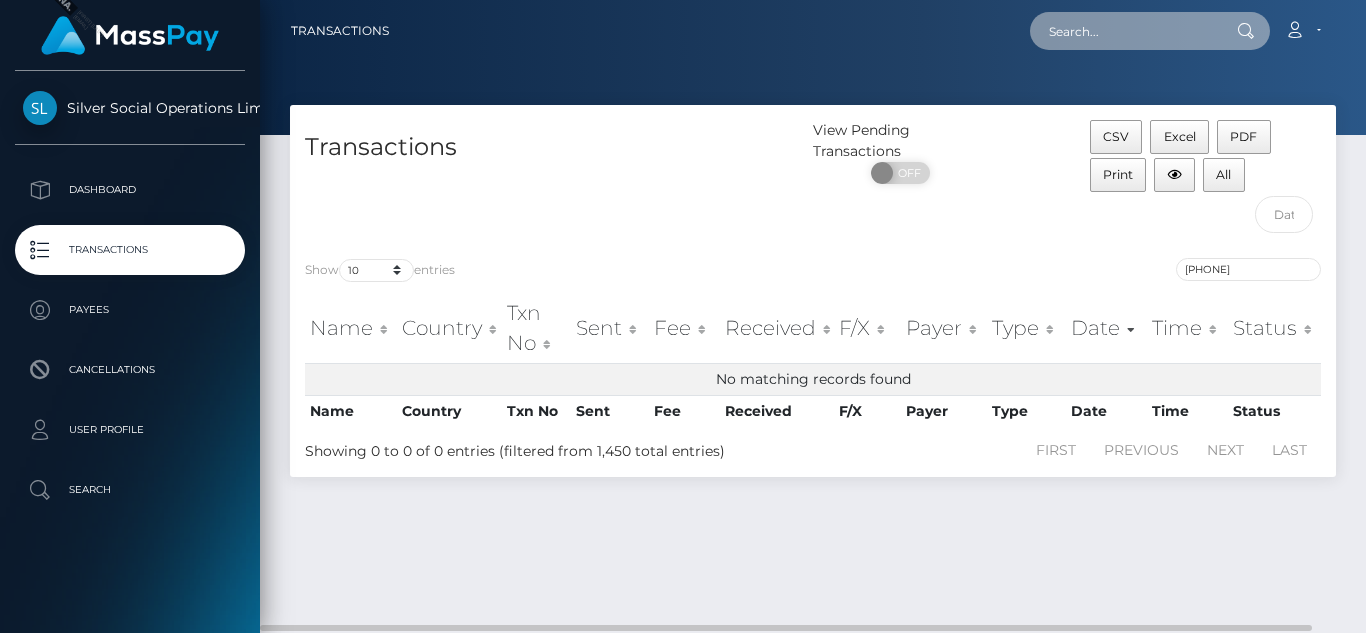 paste on "[PHONE]" 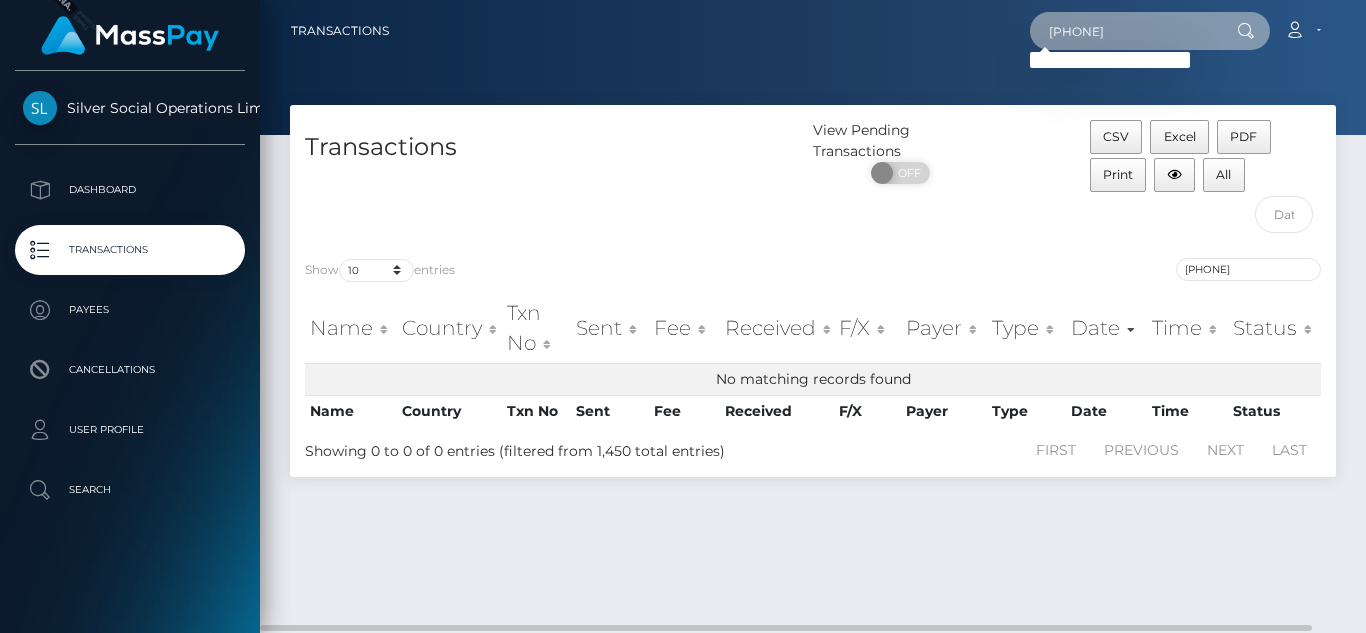 type on "[PHONE]" 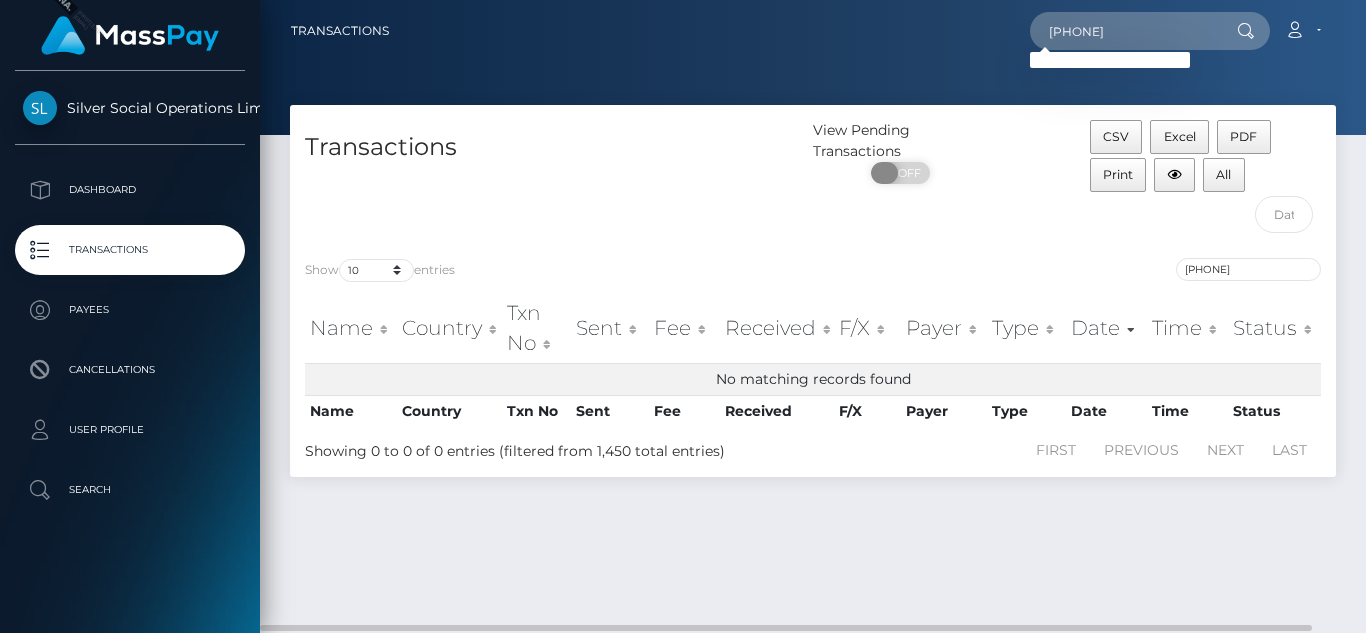 click on "OFF" at bounding box center (907, 173) 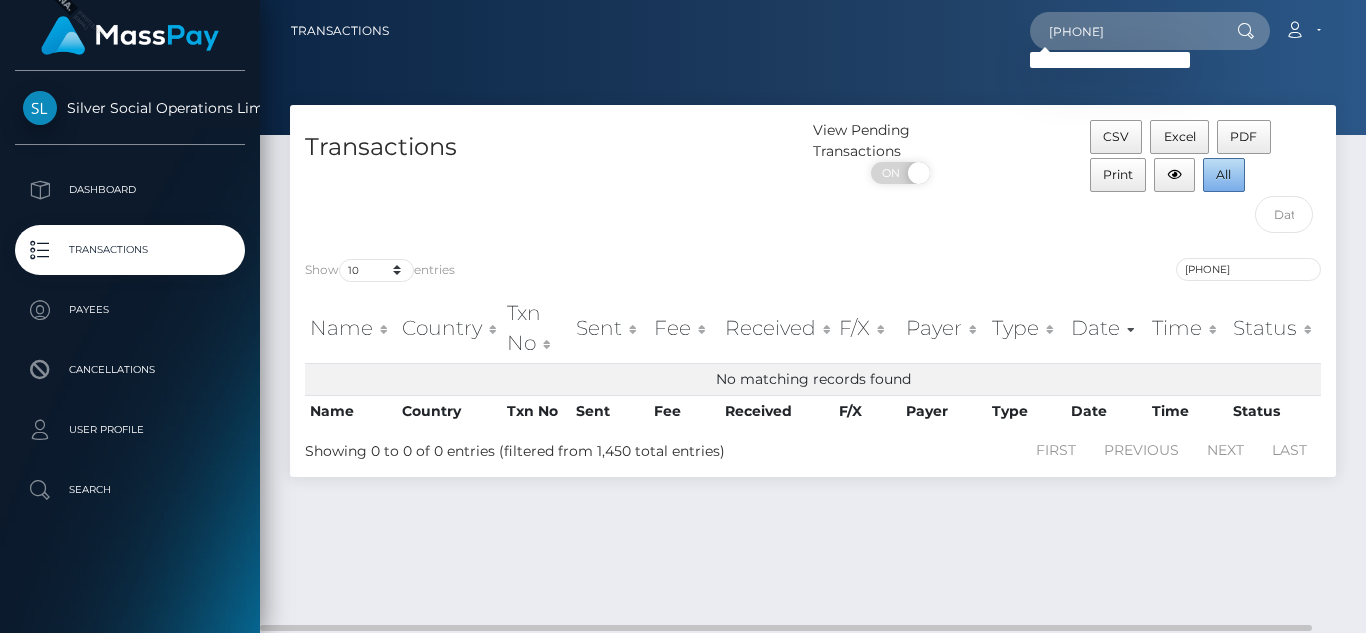 click on "All" at bounding box center (1223, 174) 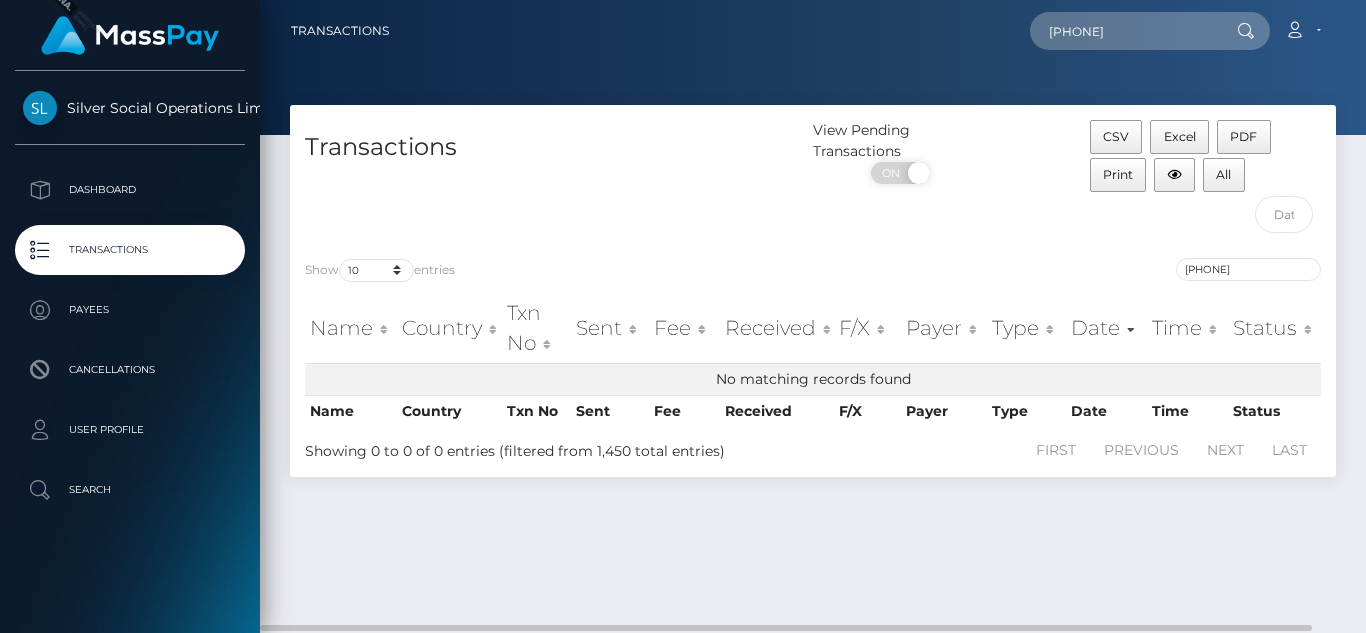 click at bounding box center [1245, 31] 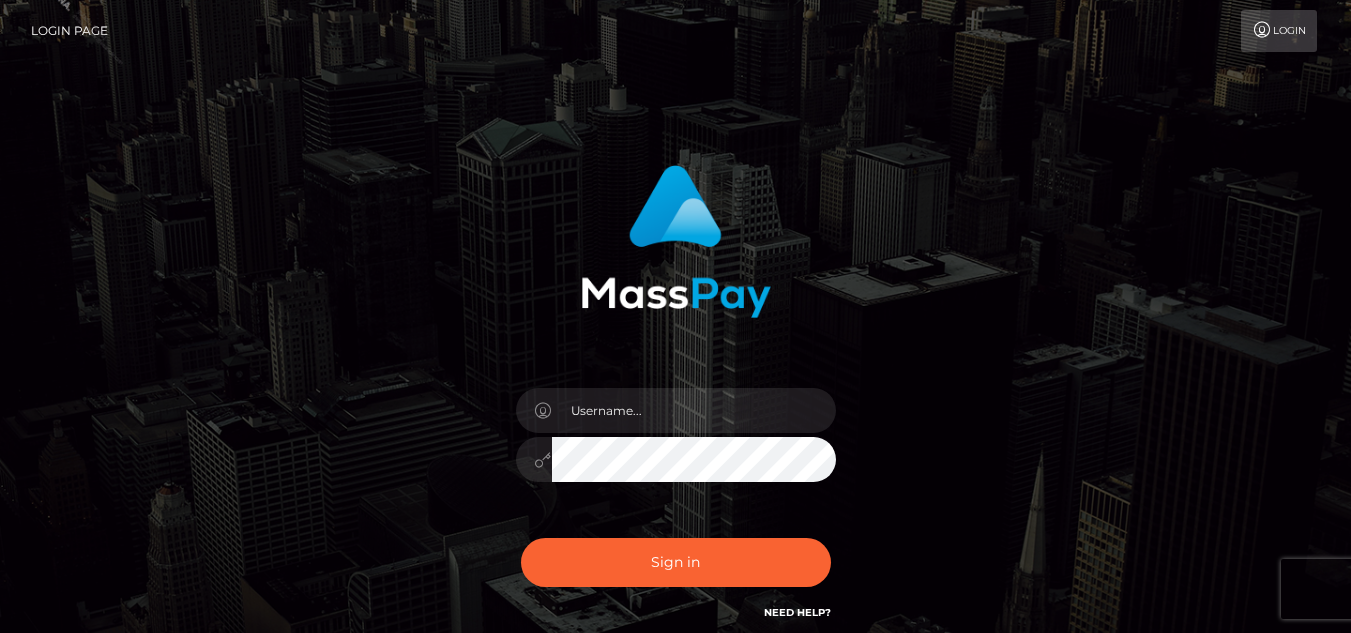 scroll, scrollTop: 0, scrollLeft: 0, axis: both 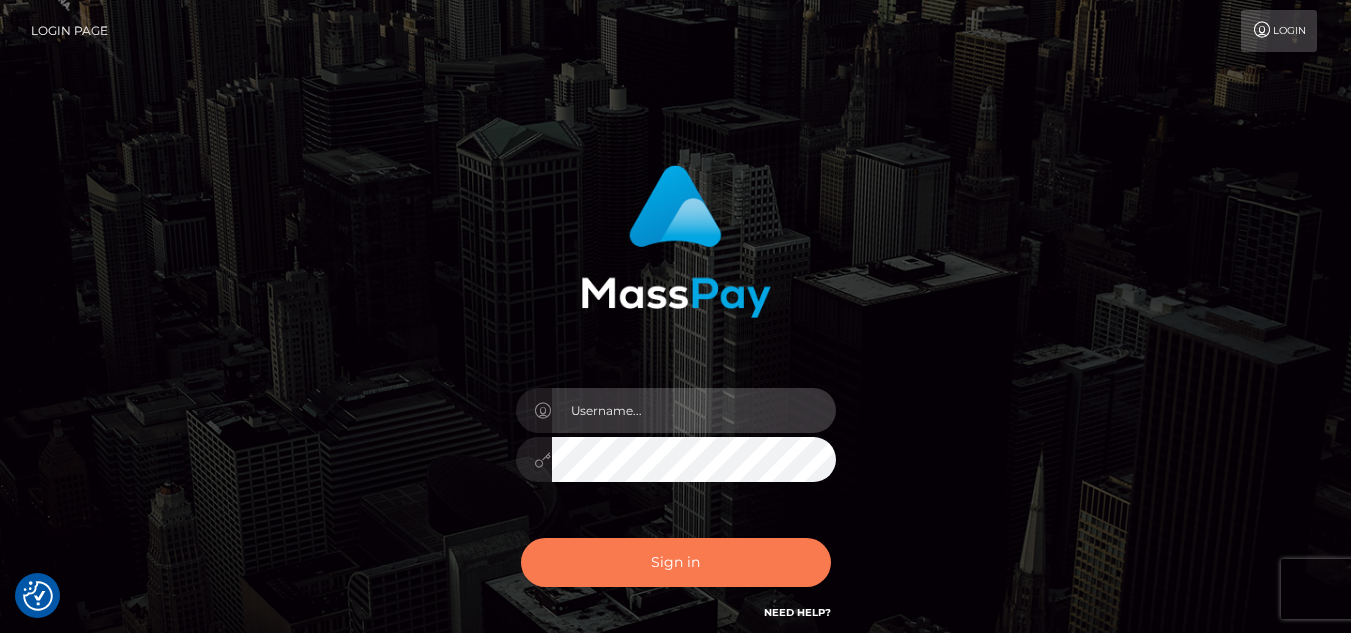 type on "[NAME]" 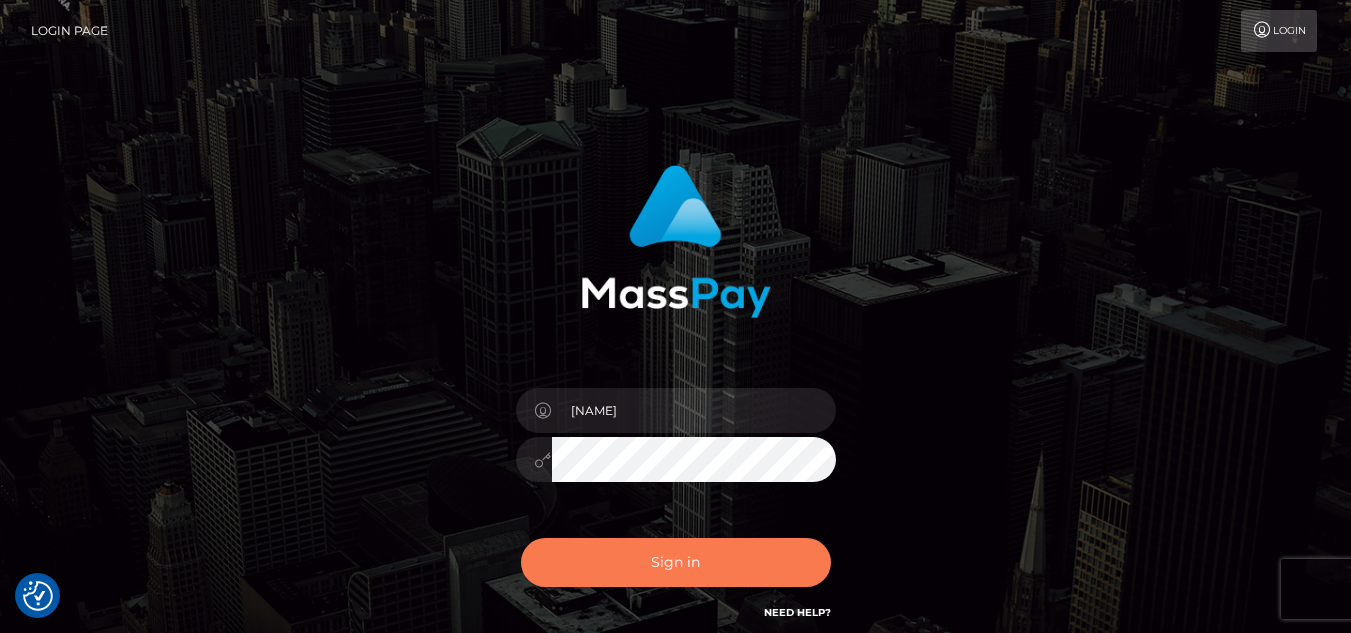 click on "Sign in" at bounding box center (676, 562) 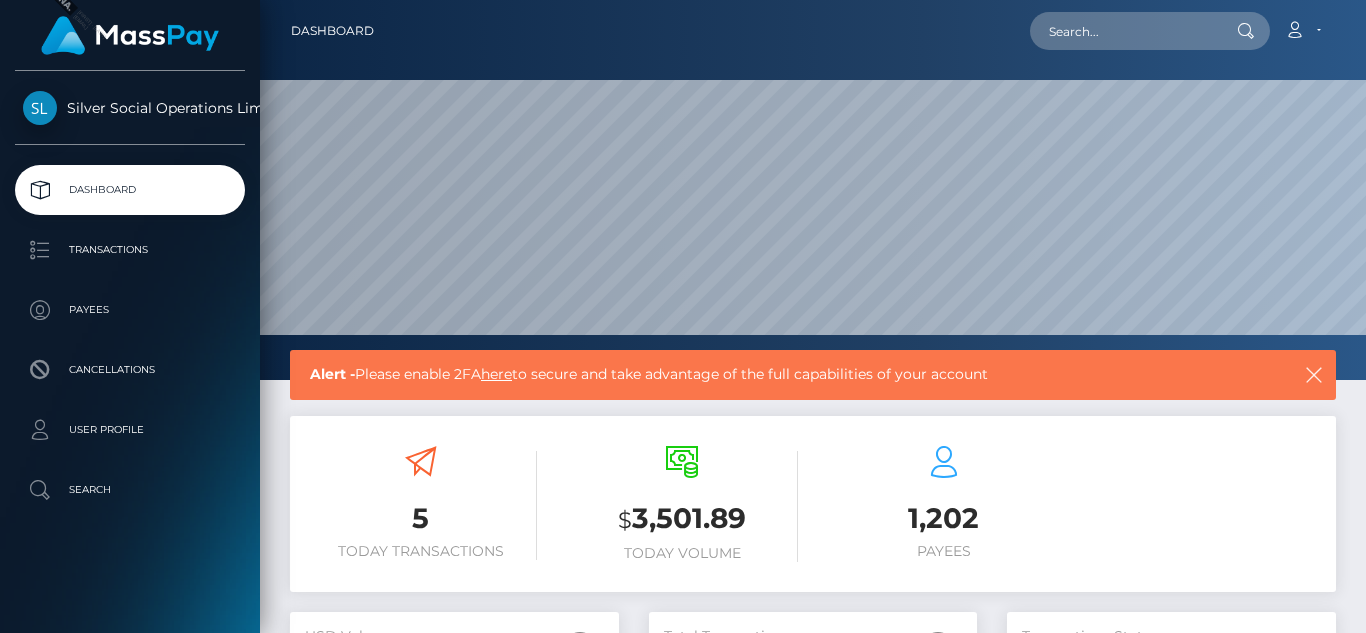 scroll, scrollTop: 0, scrollLeft: 0, axis: both 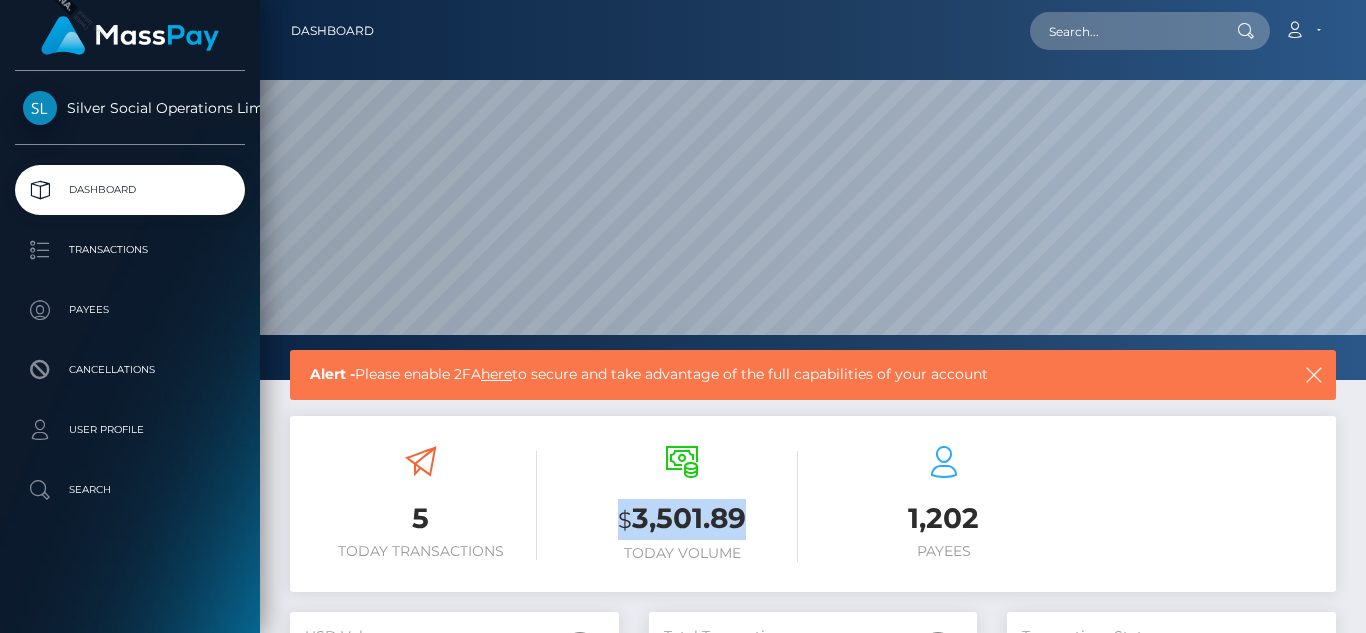 drag, startPoint x: 747, startPoint y: 516, endPoint x: 622, endPoint y: 516, distance: 125 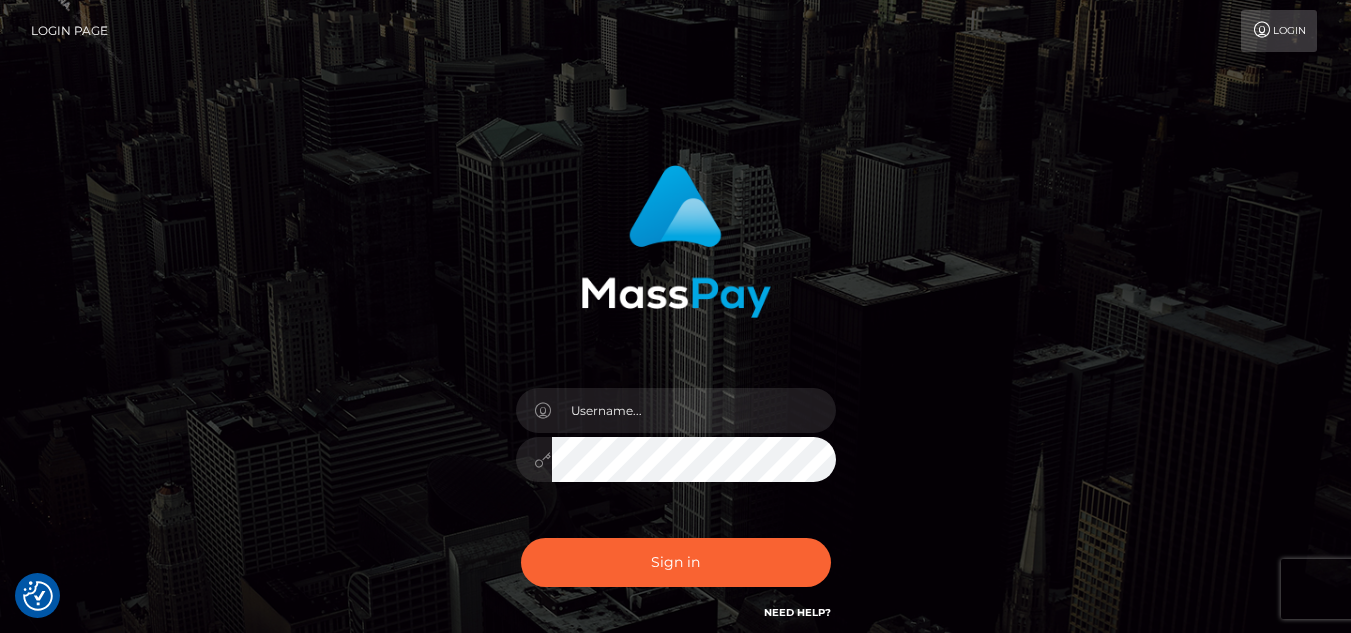 scroll, scrollTop: 0, scrollLeft: 0, axis: both 